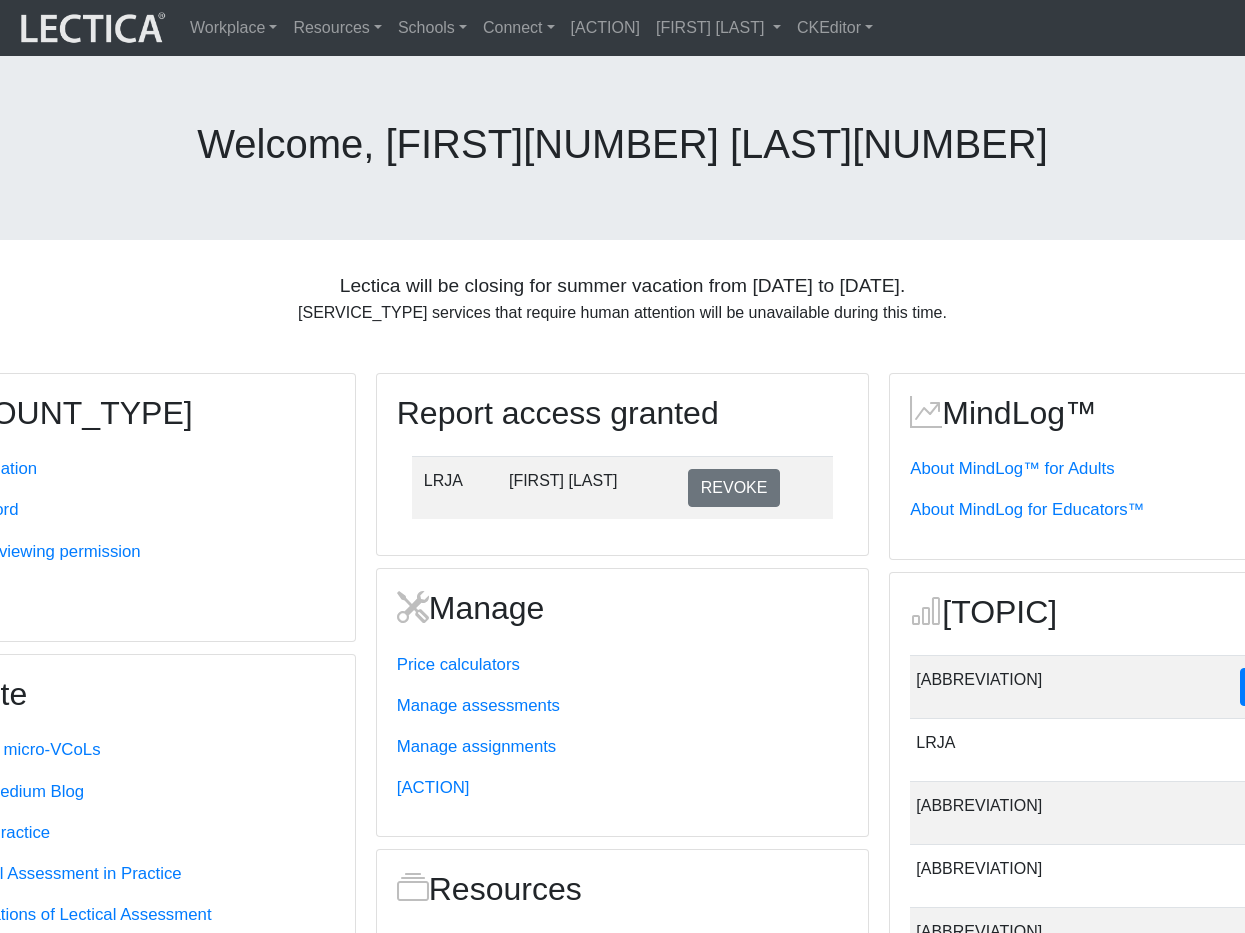scroll, scrollTop: 0, scrollLeft: 0, axis: both 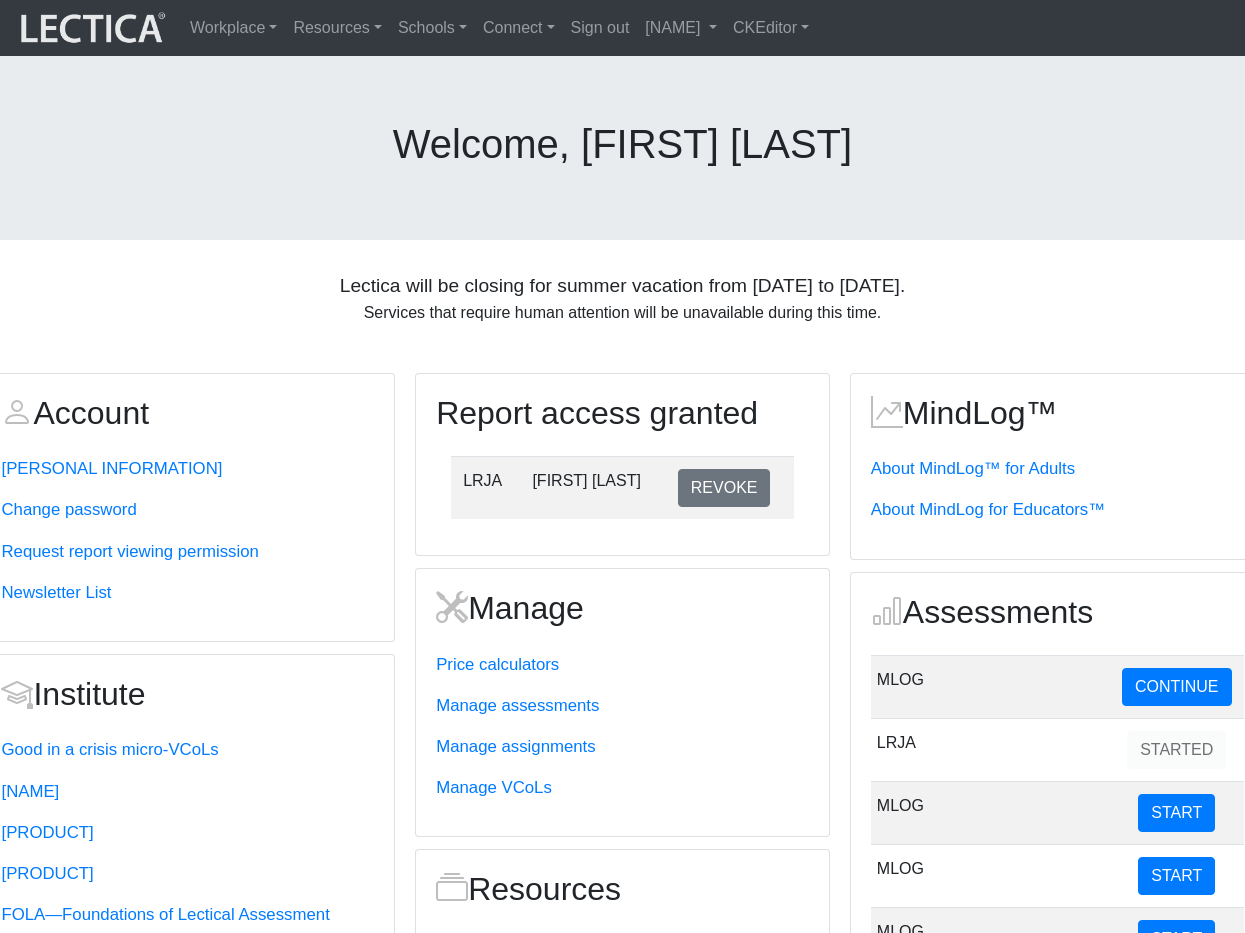 click on "welcome, Alessandro3 Madruga Correia2" at bounding box center (622, 148) 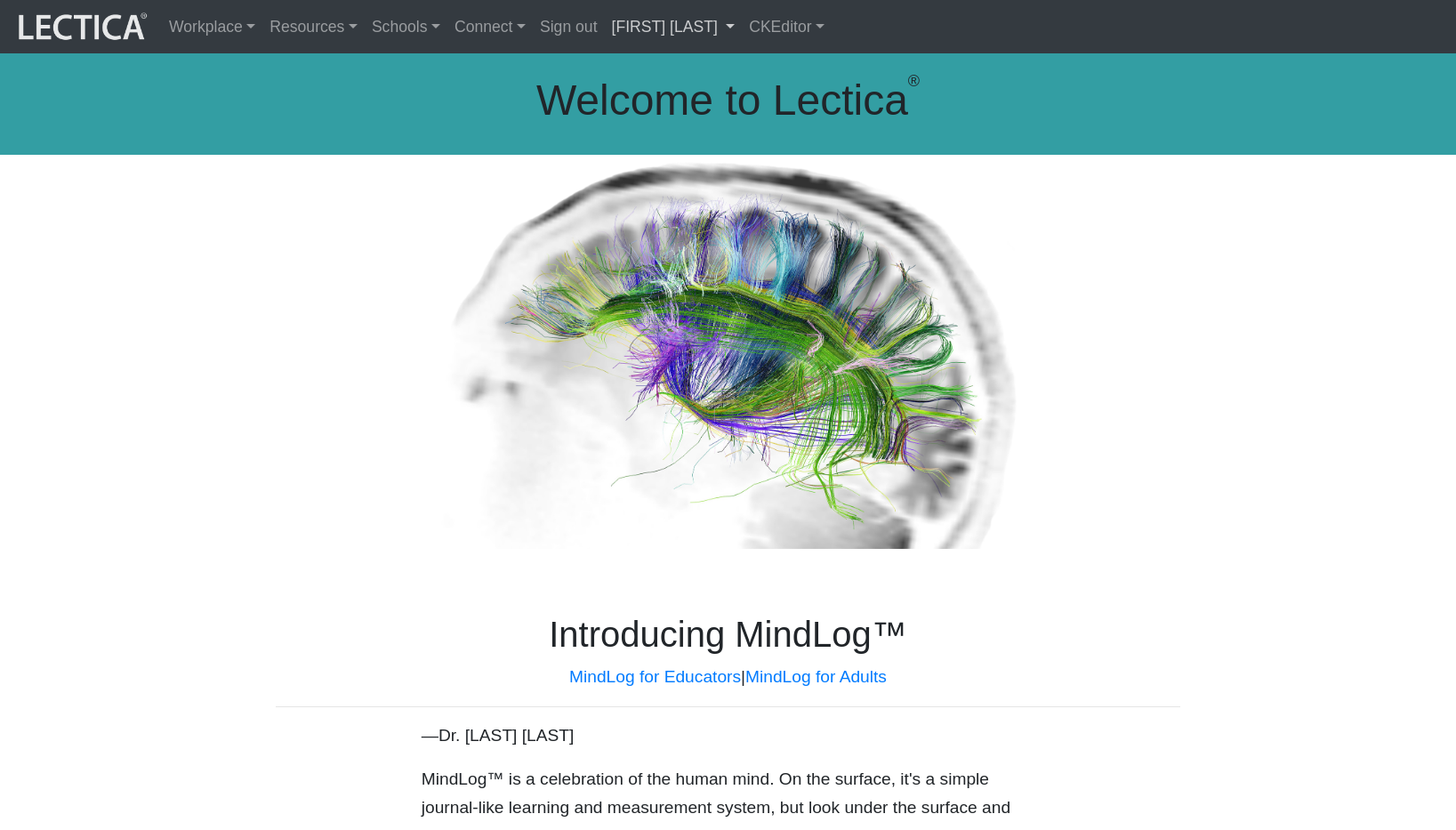 scroll, scrollTop: 0, scrollLeft: 0, axis: both 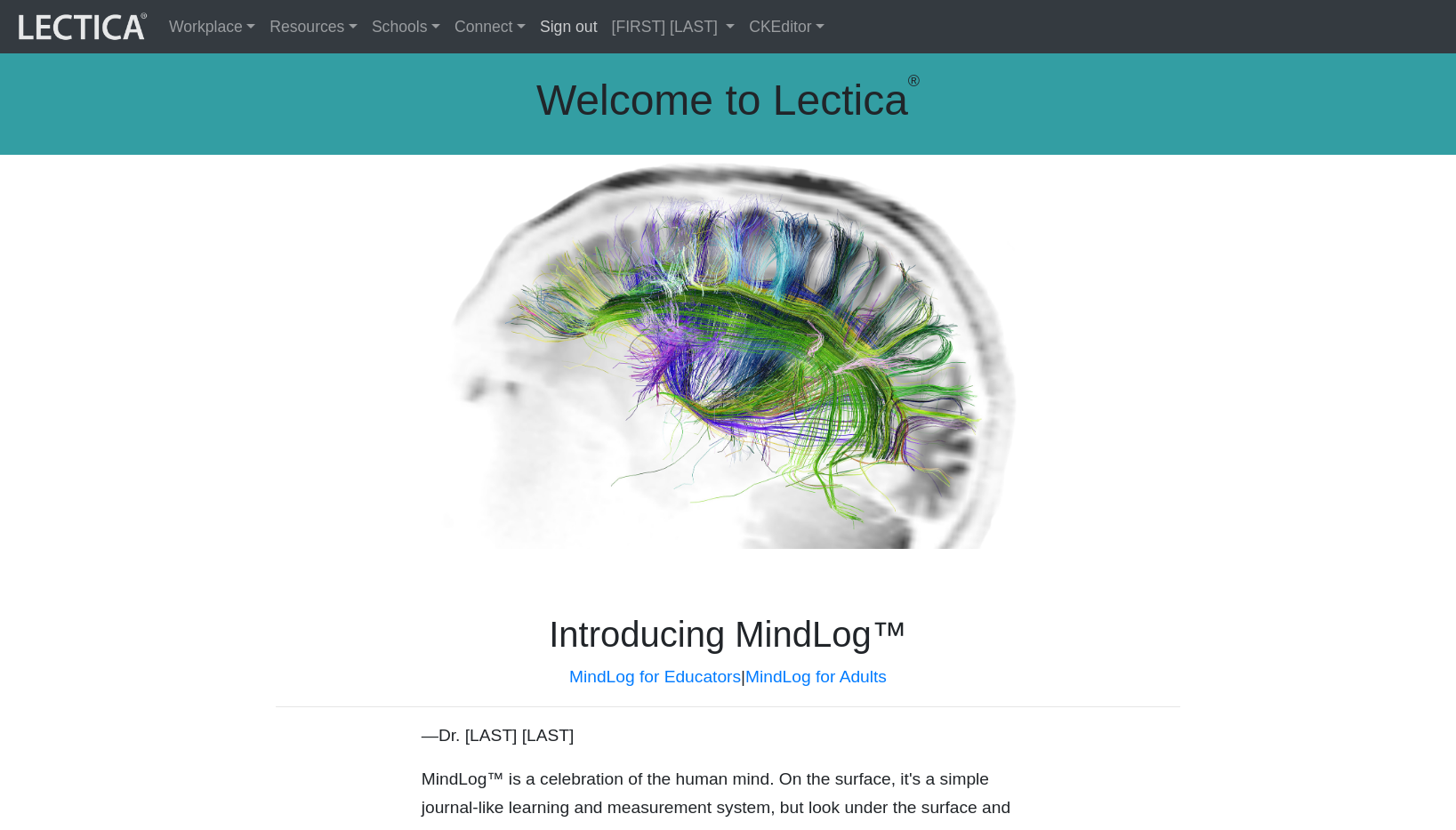 click on "Sign out" at bounding box center (568, 27) 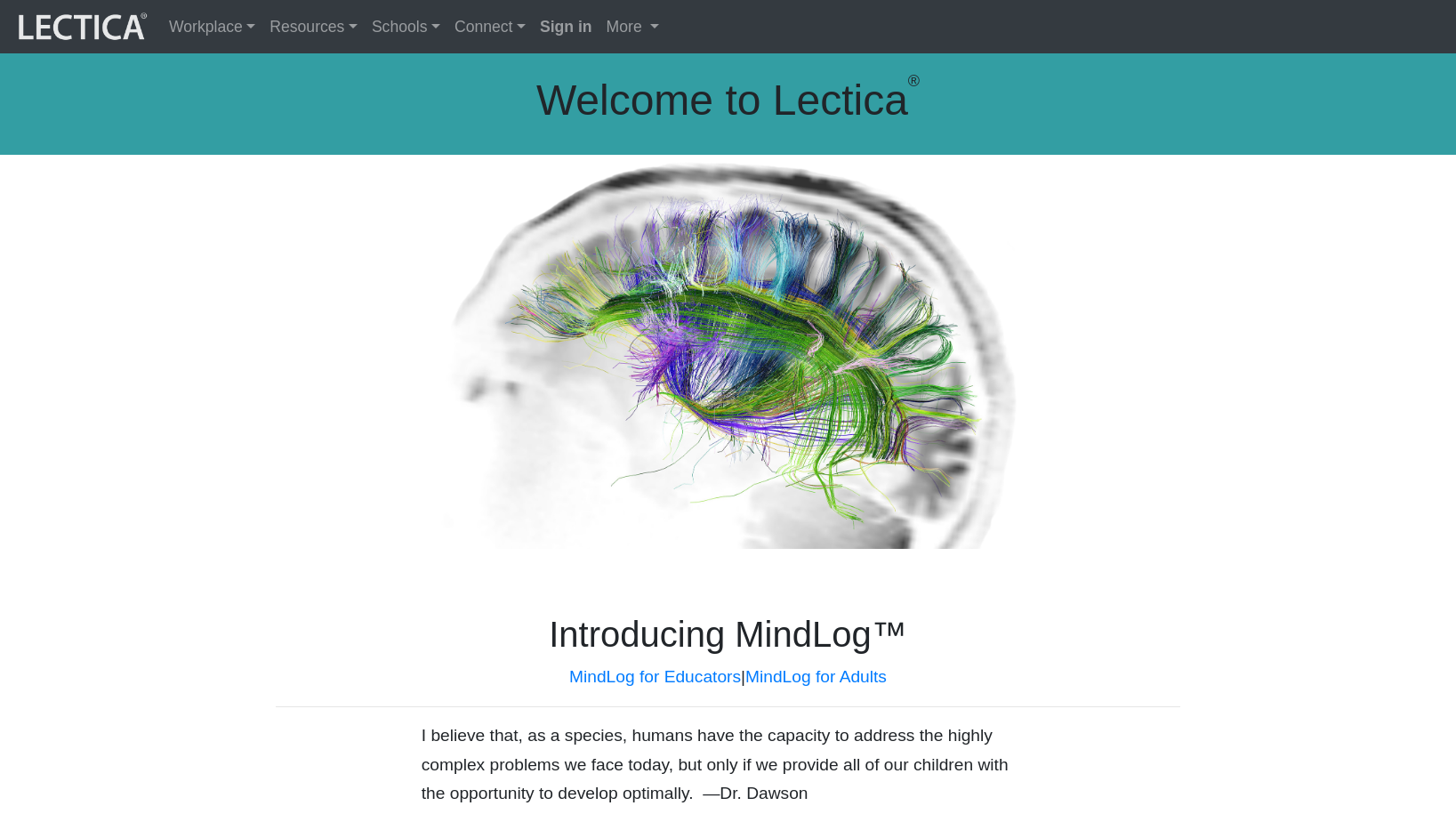 scroll, scrollTop: 0, scrollLeft: 0, axis: both 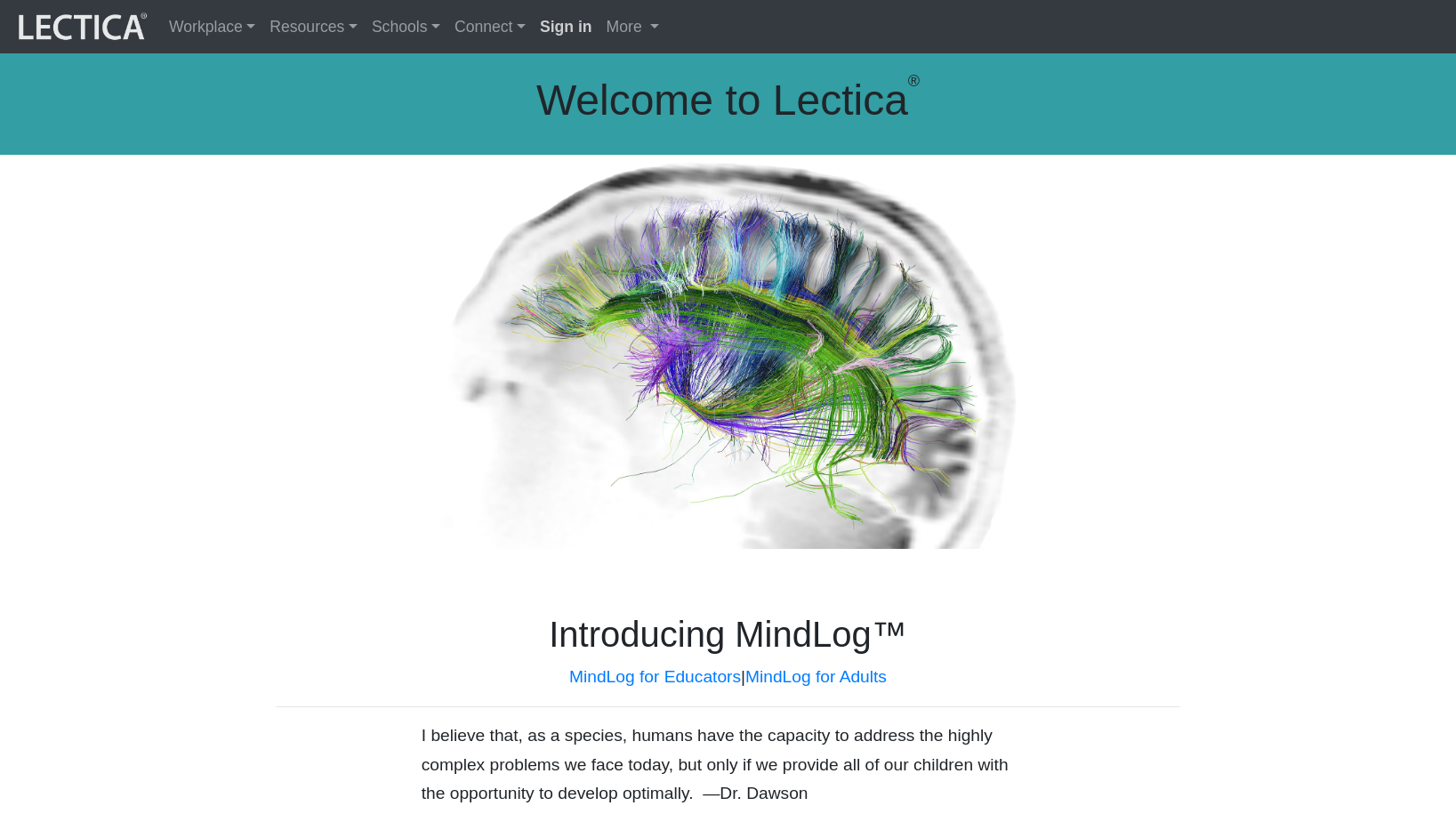 click on "Sign in" at bounding box center [566, 27] 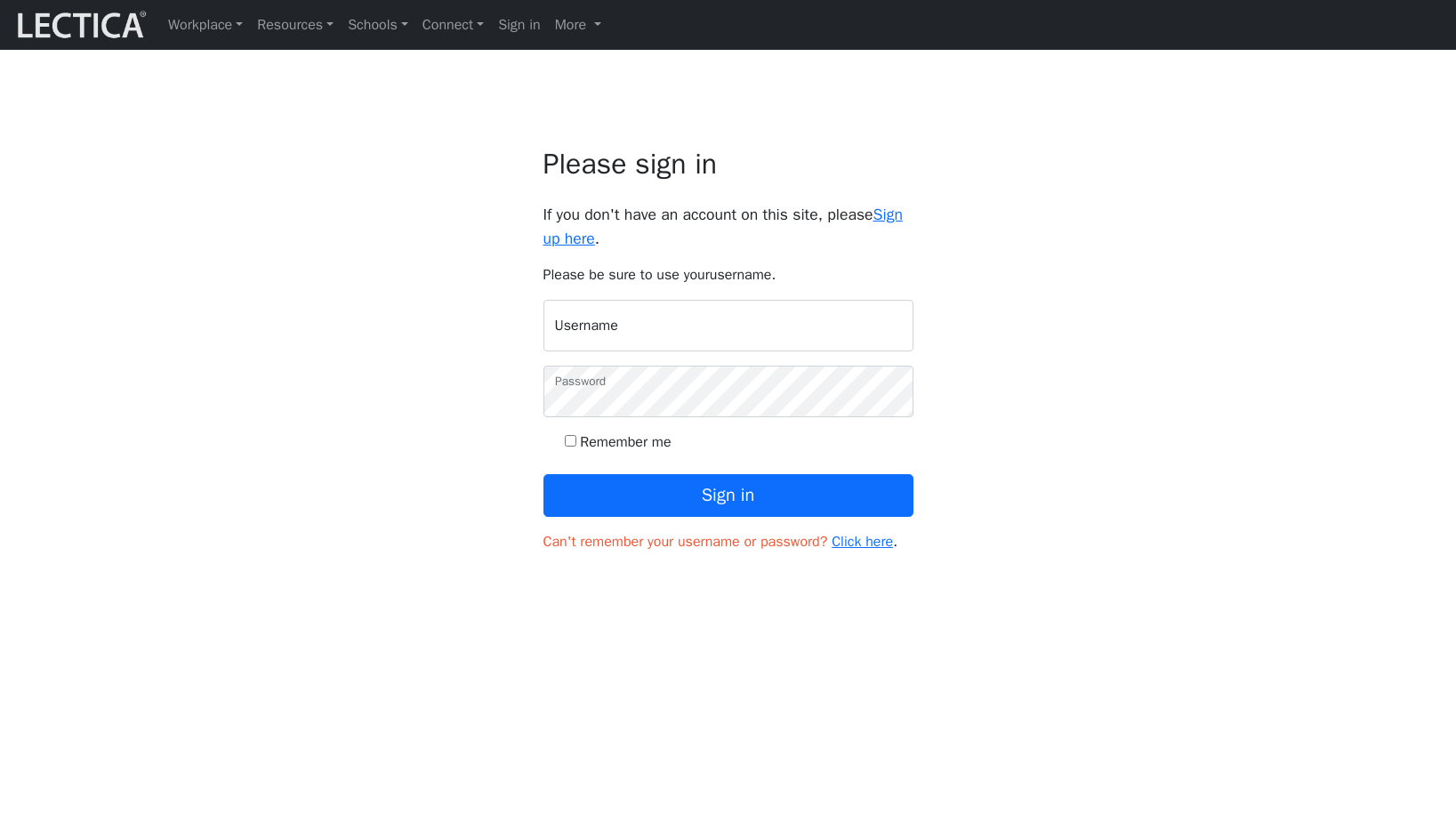 scroll, scrollTop: 0, scrollLeft: 0, axis: both 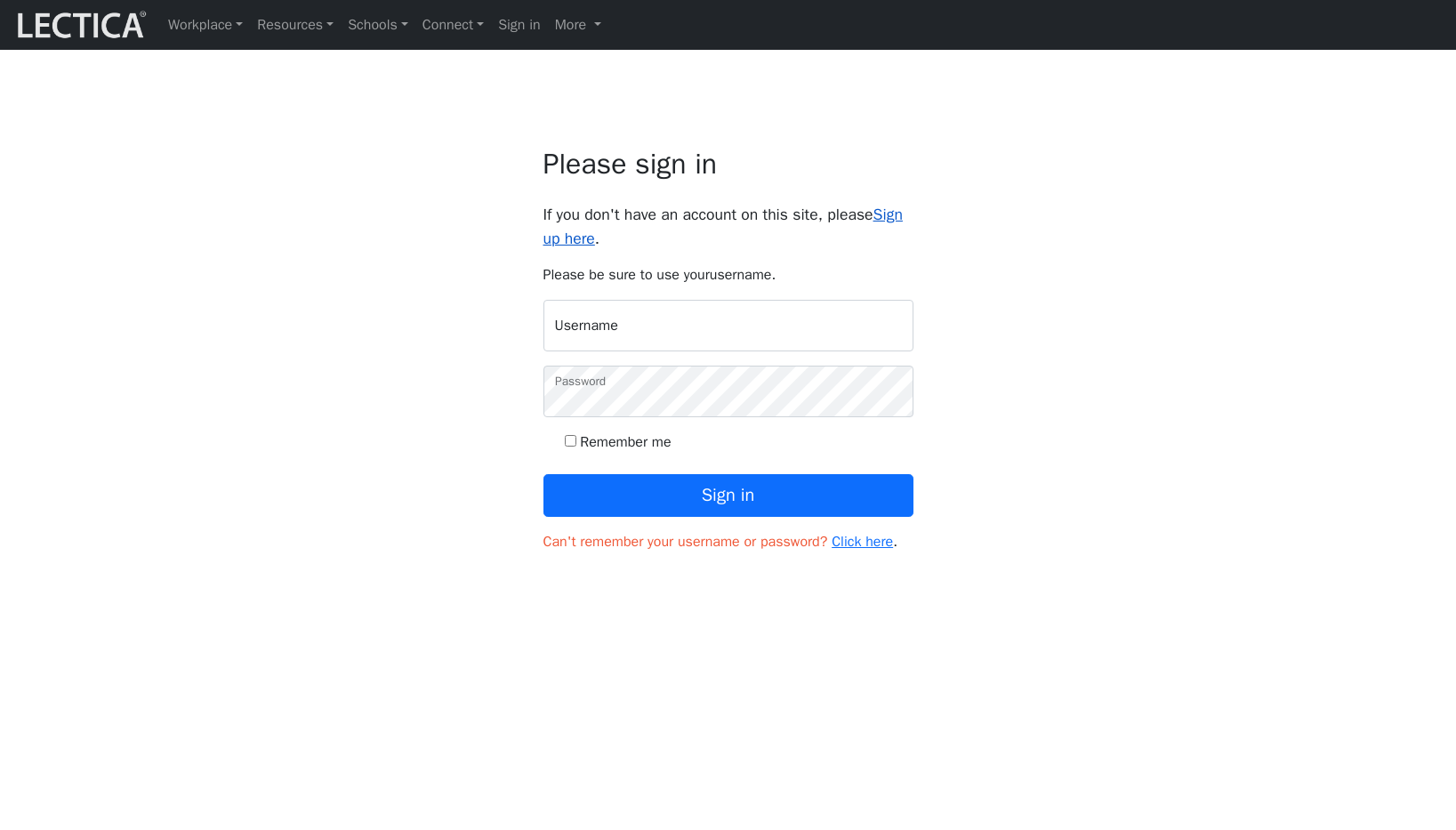 click on "Sign up here" at bounding box center [723, 226] 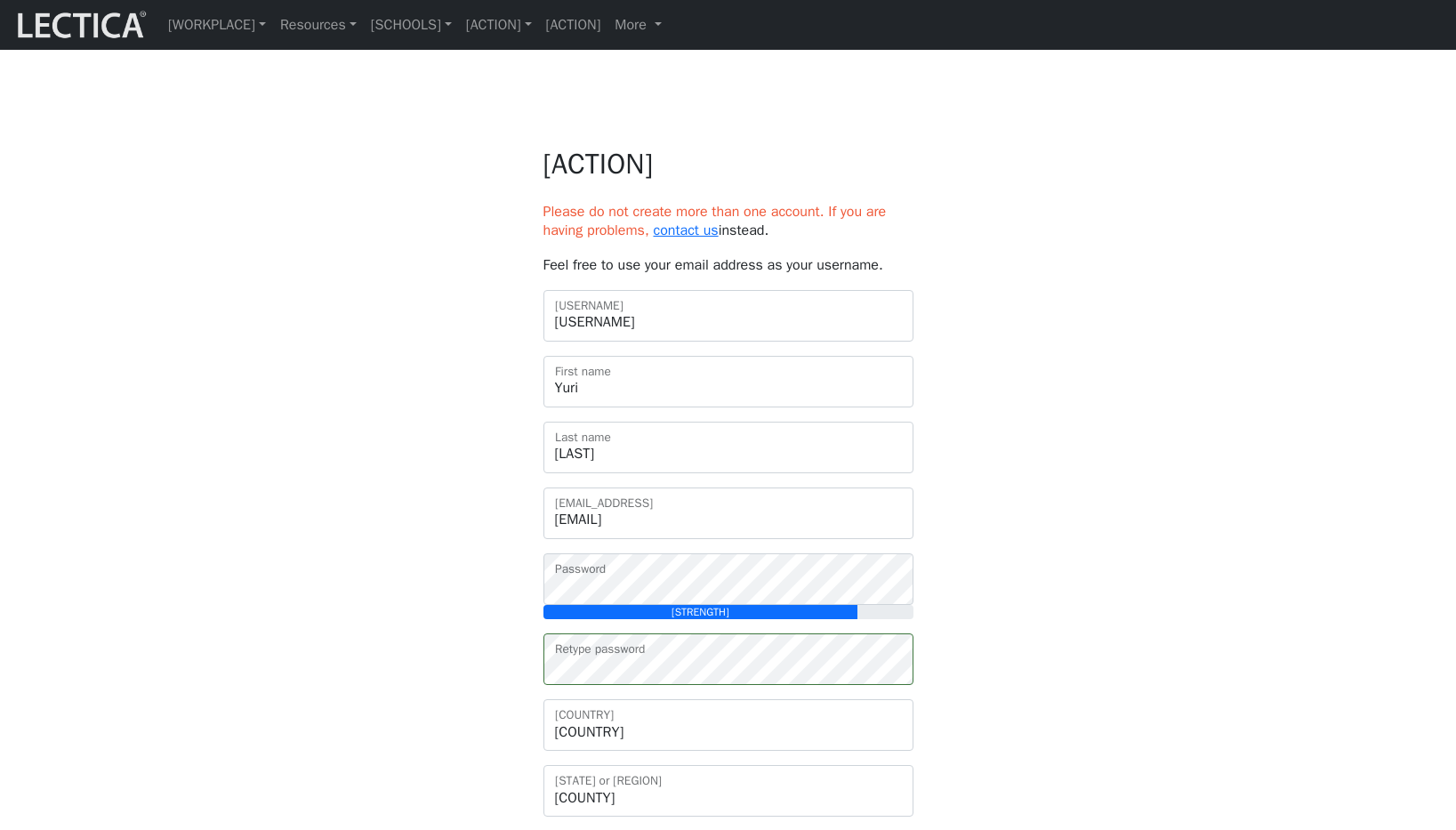 scroll, scrollTop: 0, scrollLeft: 0, axis: both 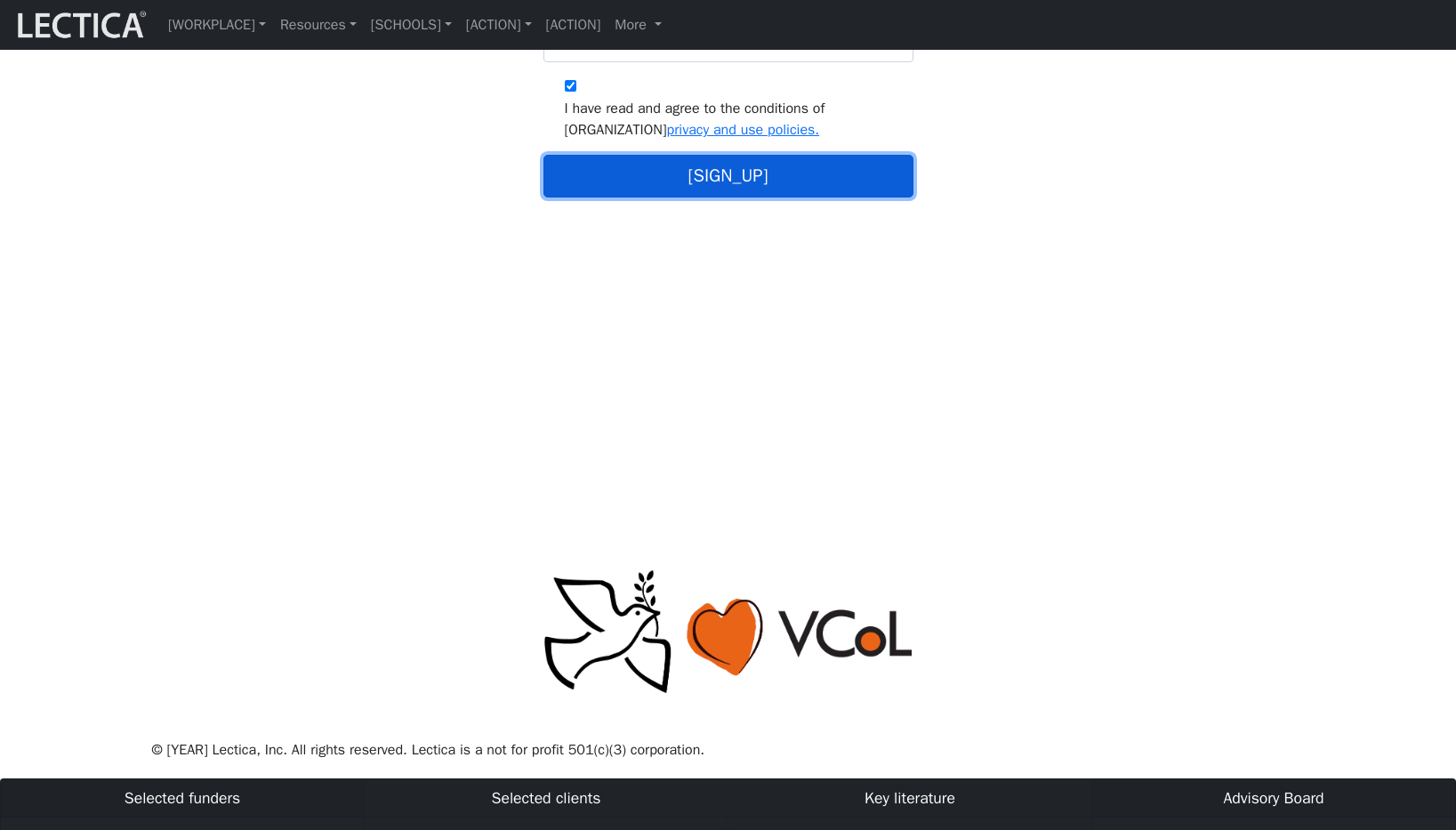 click on "Sign up now" at bounding box center [728, 176] 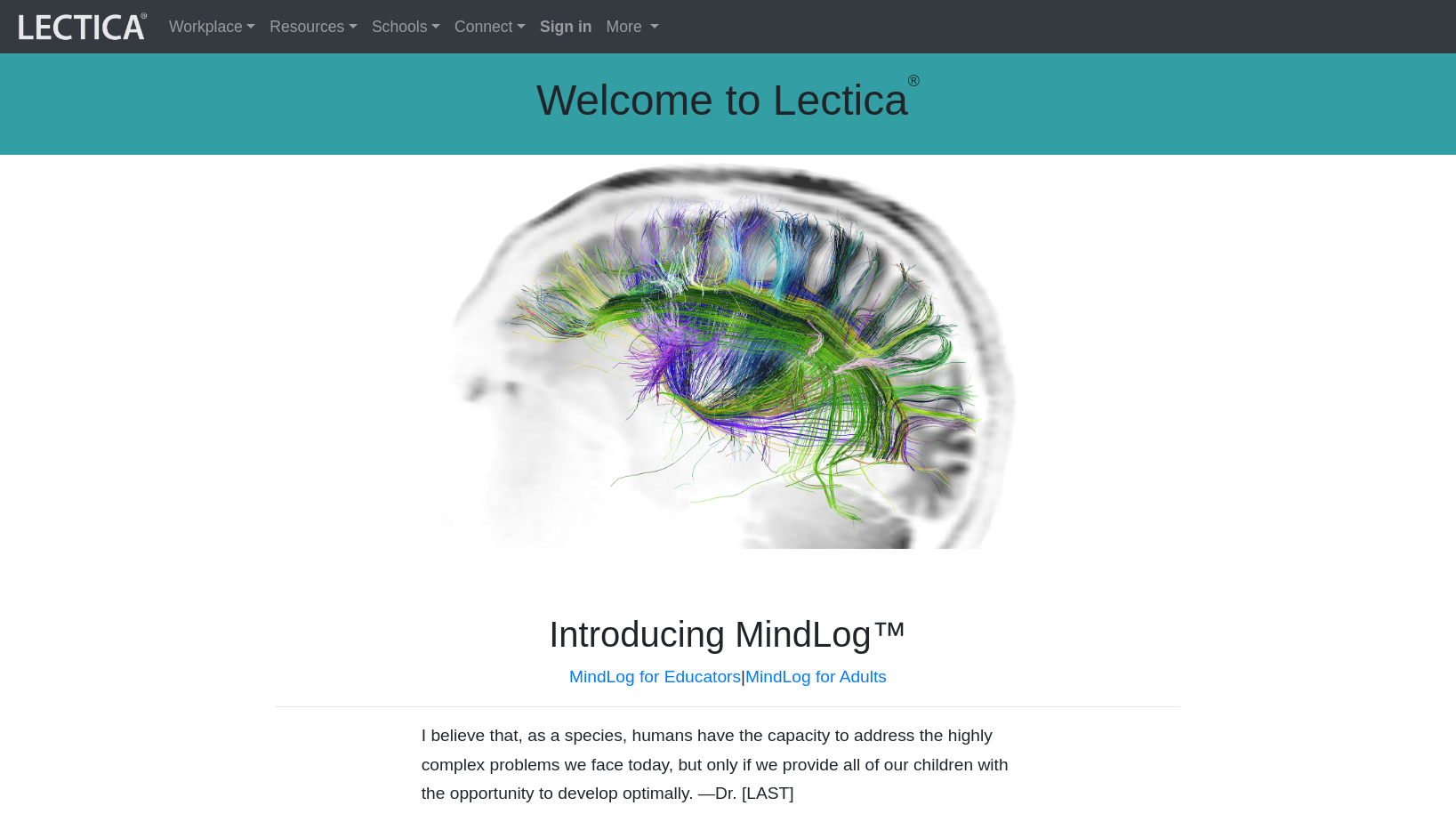 scroll, scrollTop: 0, scrollLeft: 0, axis: both 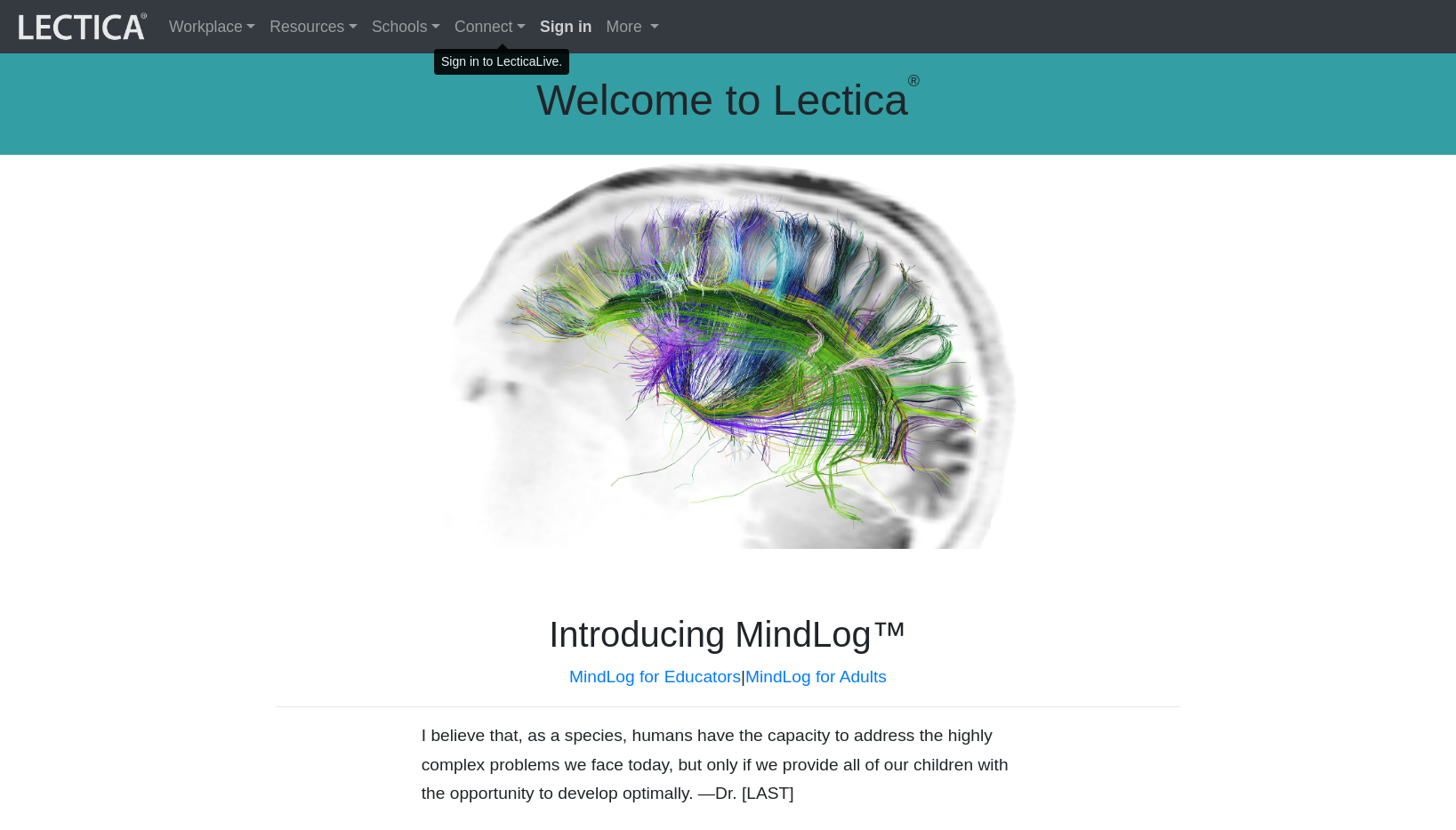 click on "Sign in" at bounding box center [566, 27] 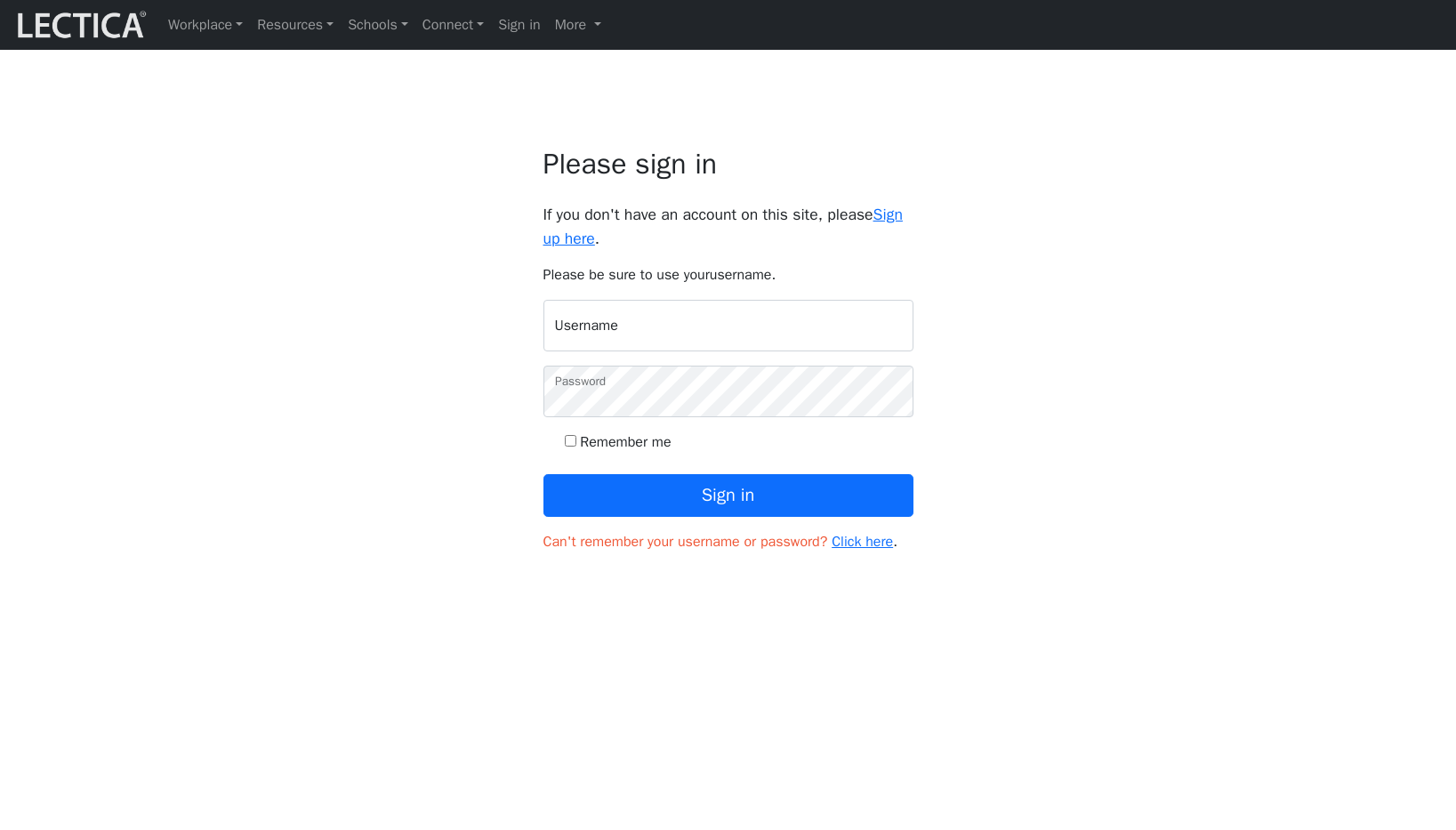 scroll, scrollTop: 0, scrollLeft: 0, axis: both 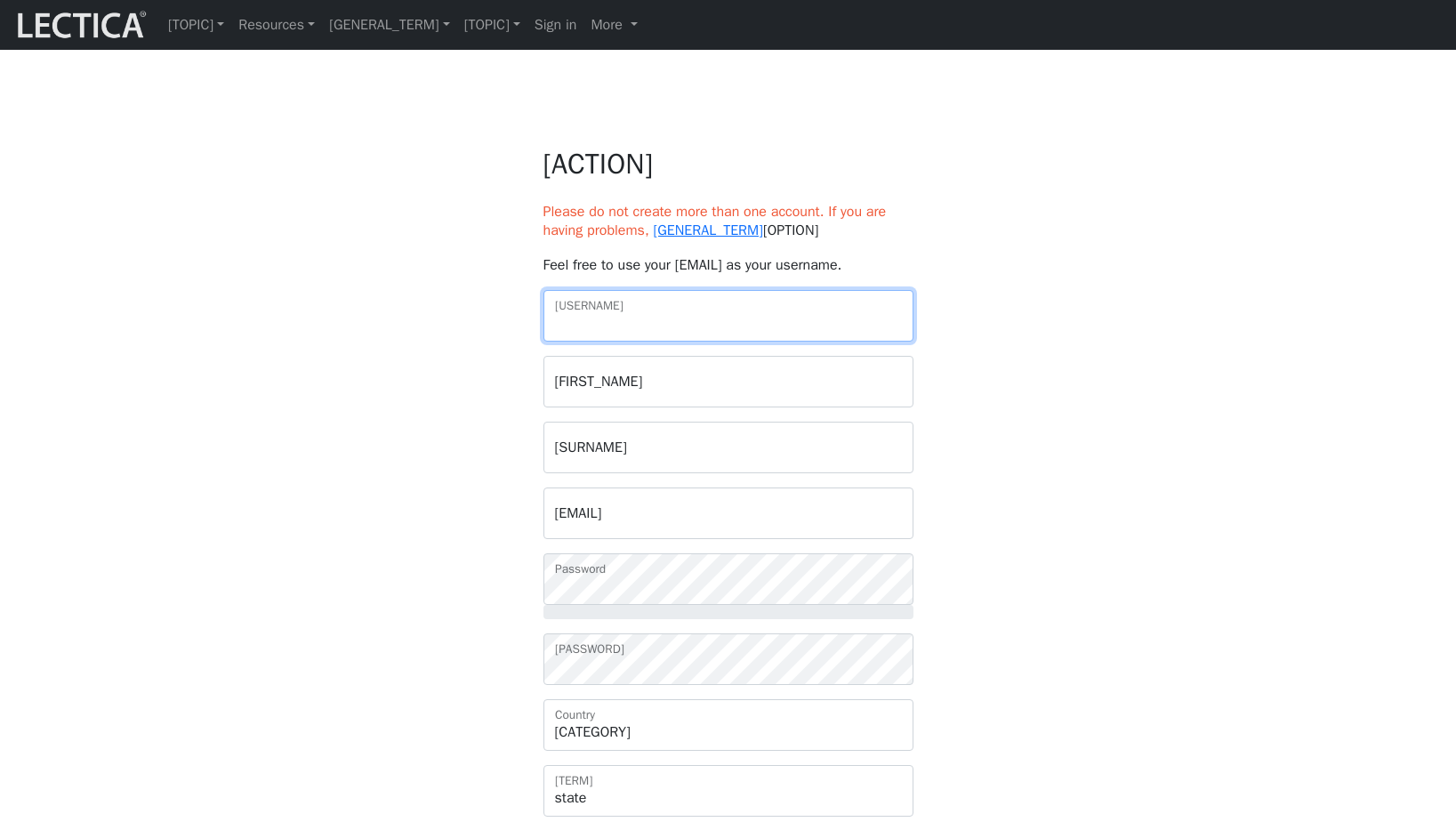 click on "[USERNAME_LABEL]" at bounding box center (728, 297) 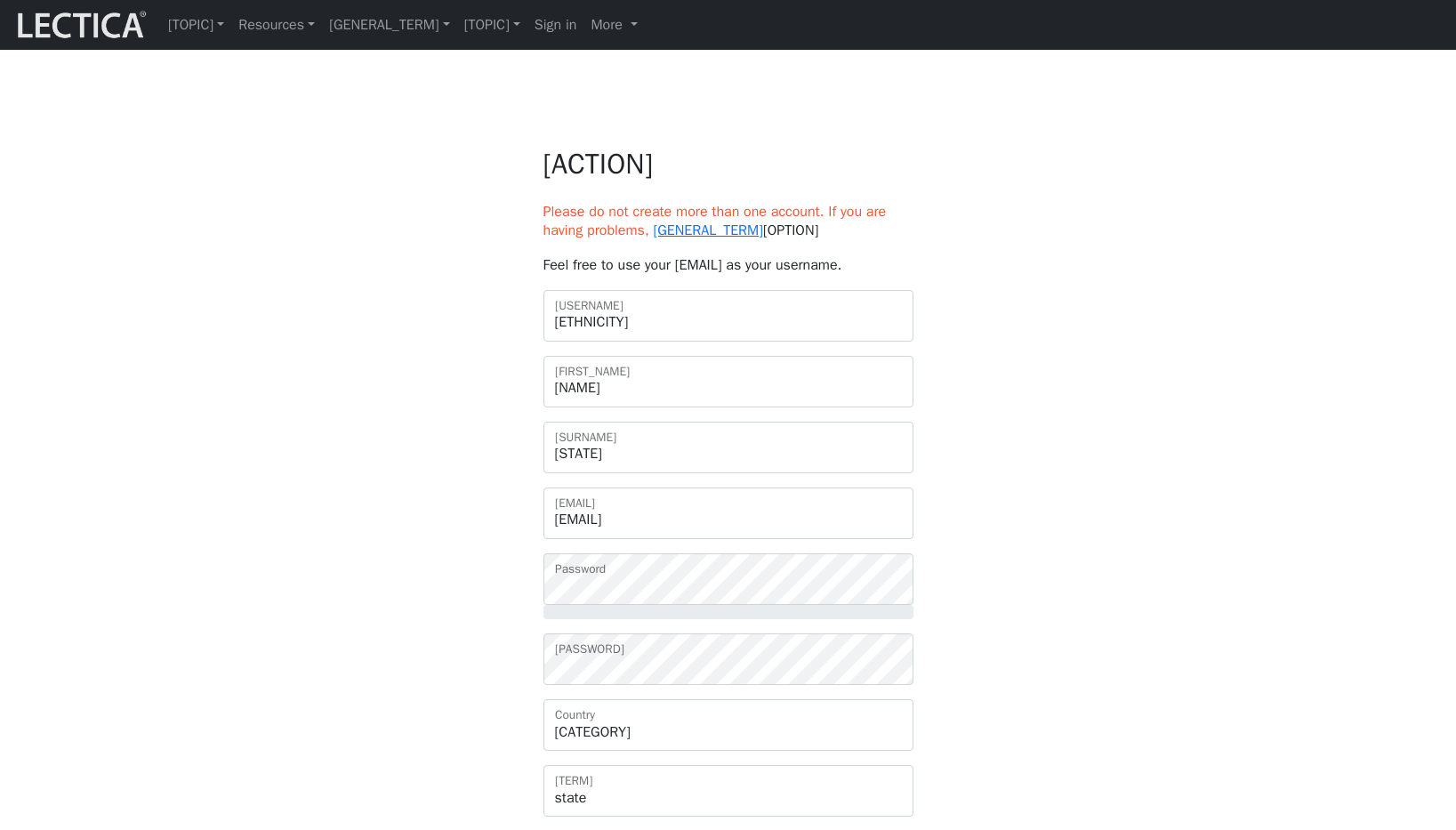 click on "Sign up
Please do not create more than one account. If you are having problems,
contact us  instead.
Feel free to use your email address as your username.
[USERNAME]
Username
[FIRST]
First name
[LAST]
Last name
[EMAIL]
Email address
Password
Retype password
country
Afghanistan
A…land Islands
Albania
Algeria
American Samoa
Andorra
Angola" at bounding box center [728, 833] 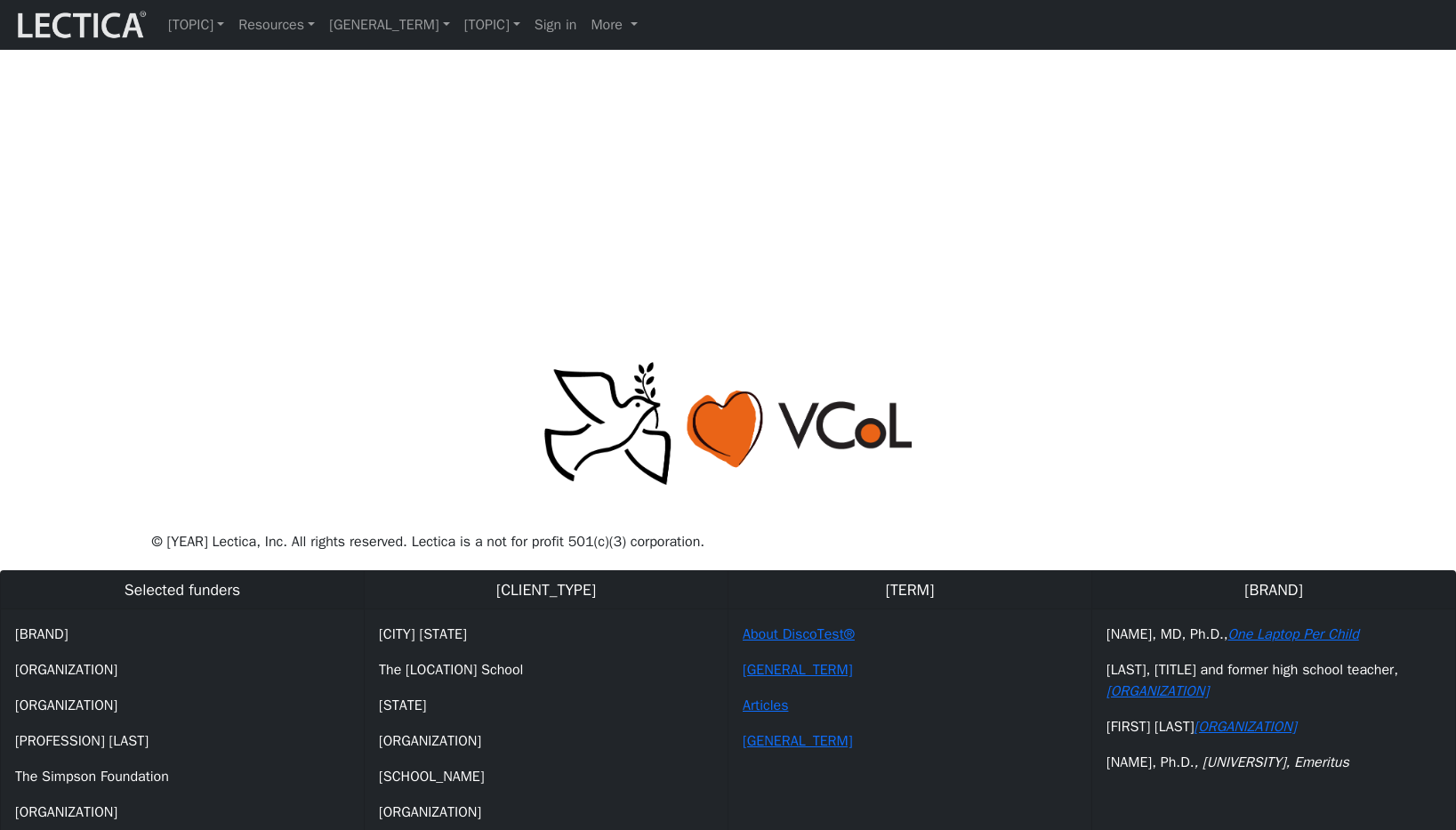 scroll, scrollTop: 1333, scrollLeft: 0, axis: vertical 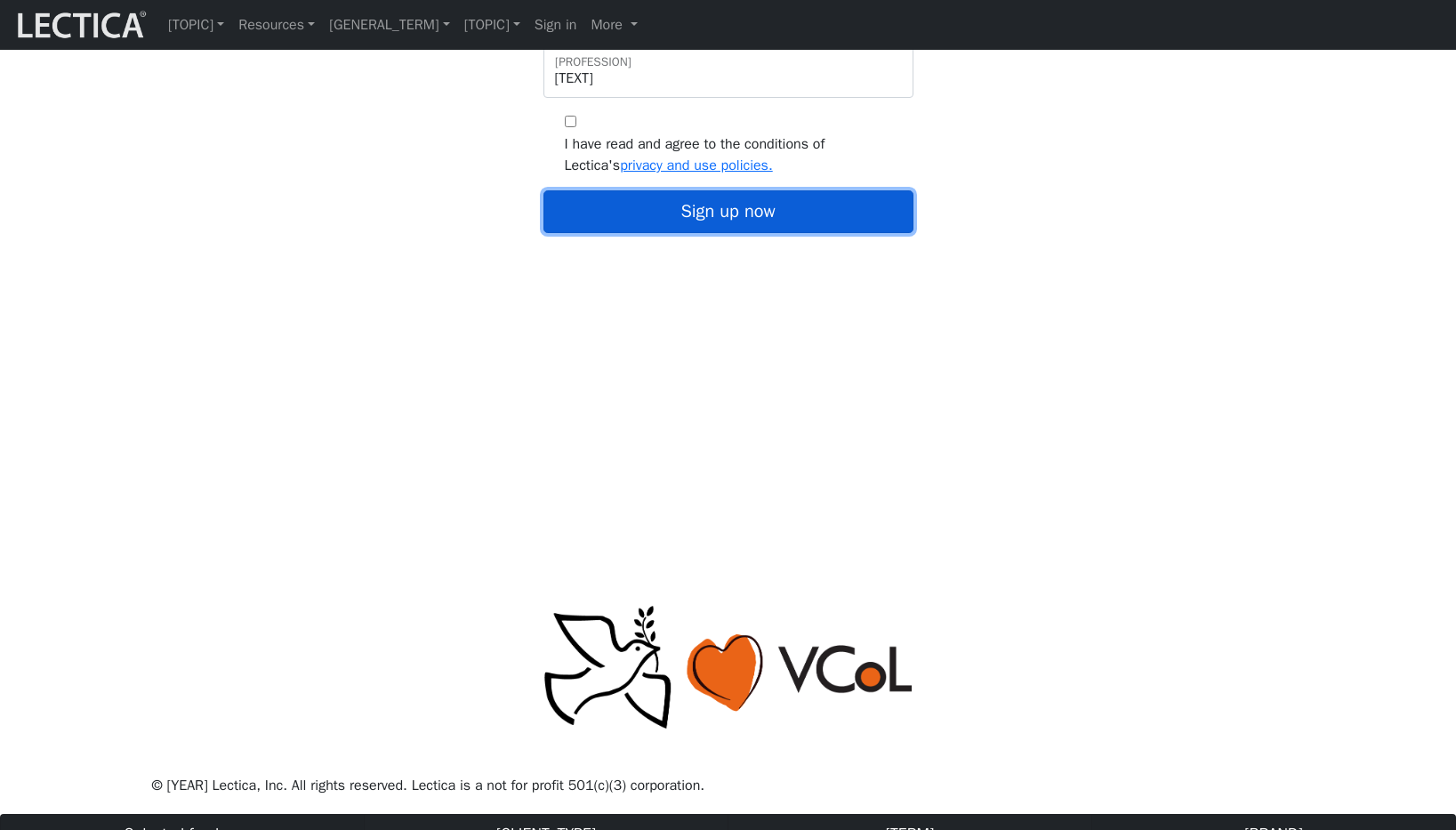 click on "Sign up now" at bounding box center (728, 150) 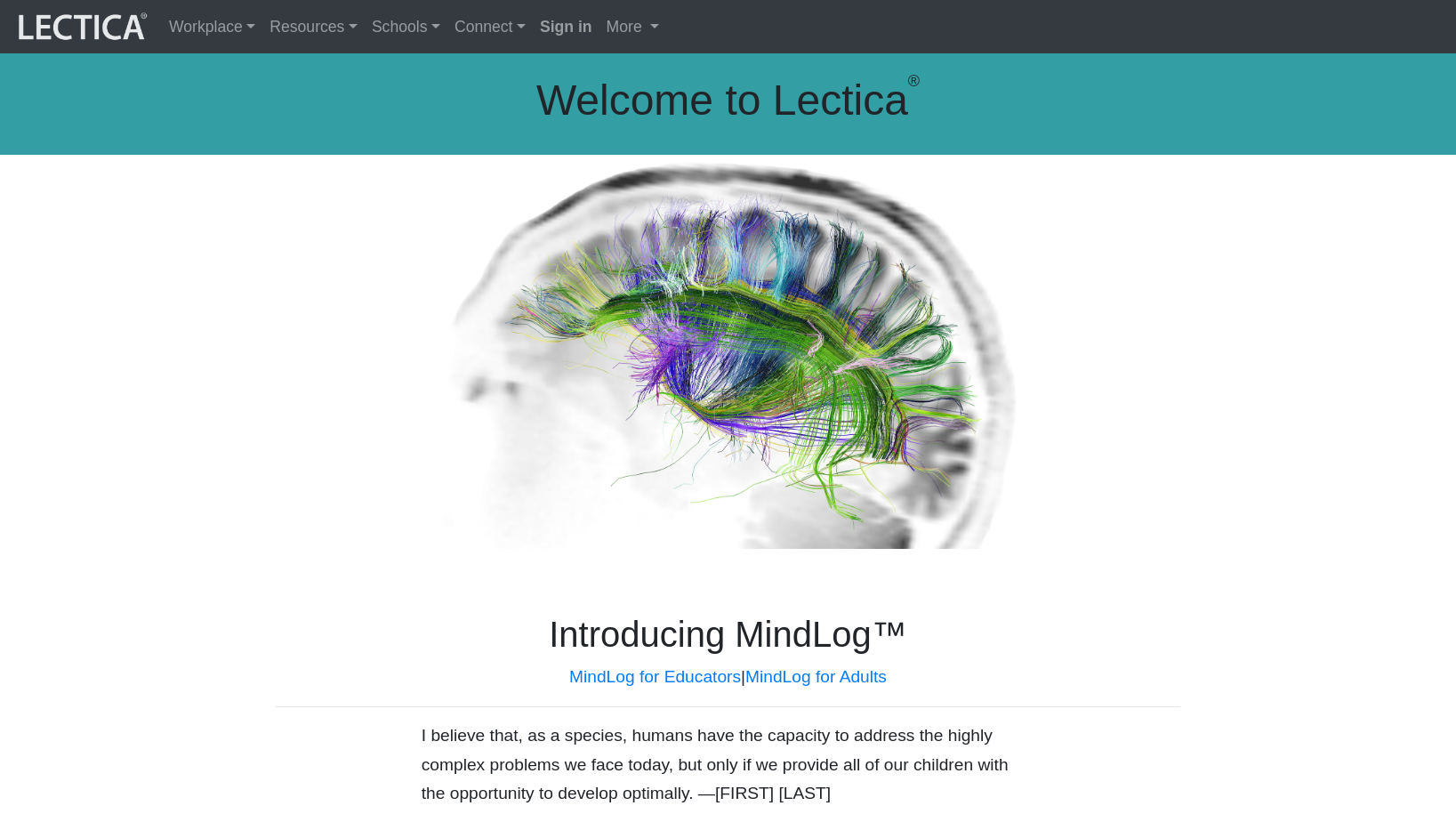scroll, scrollTop: 0, scrollLeft: 0, axis: both 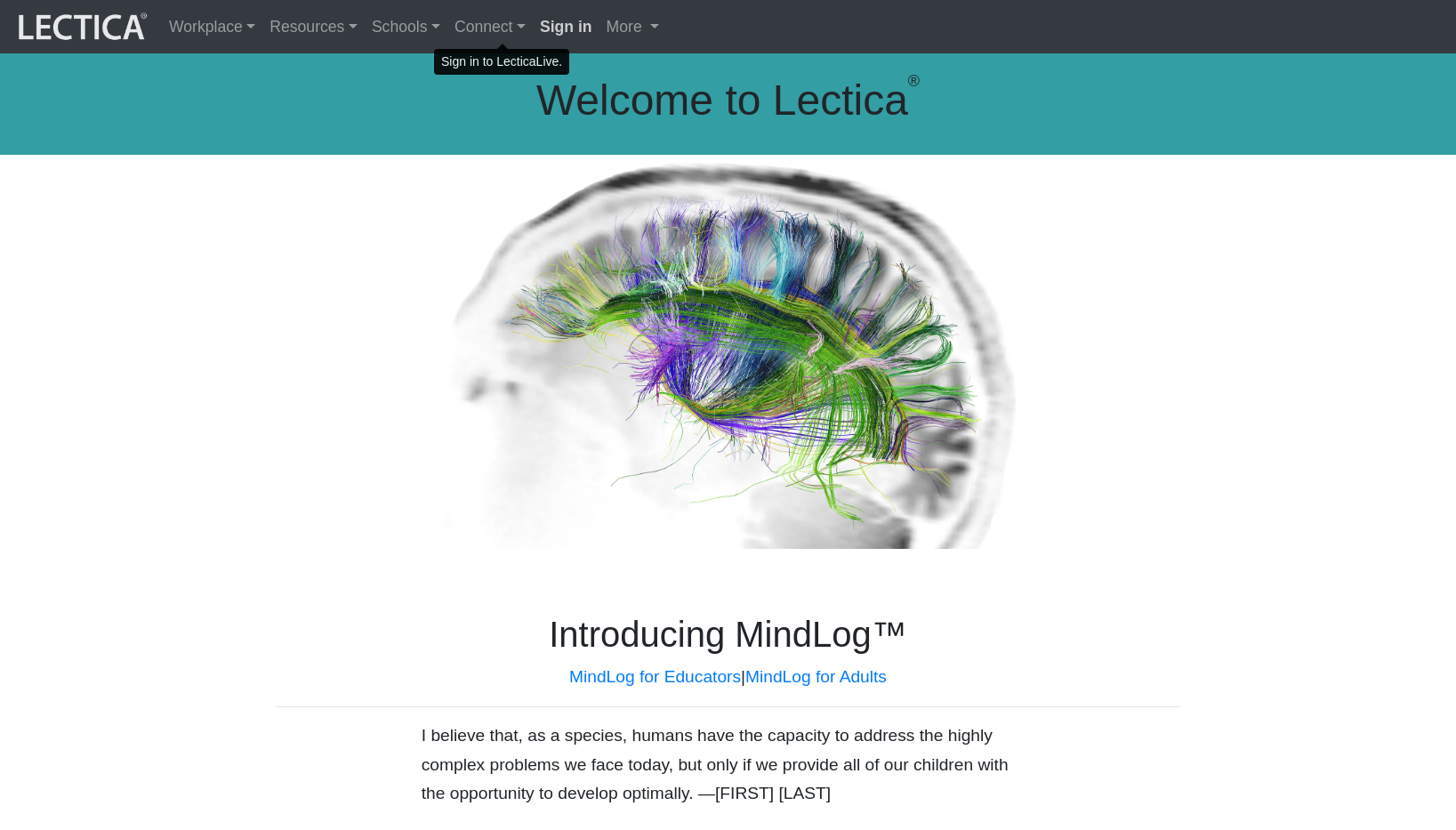 click on "Sign in" at bounding box center [566, 27] 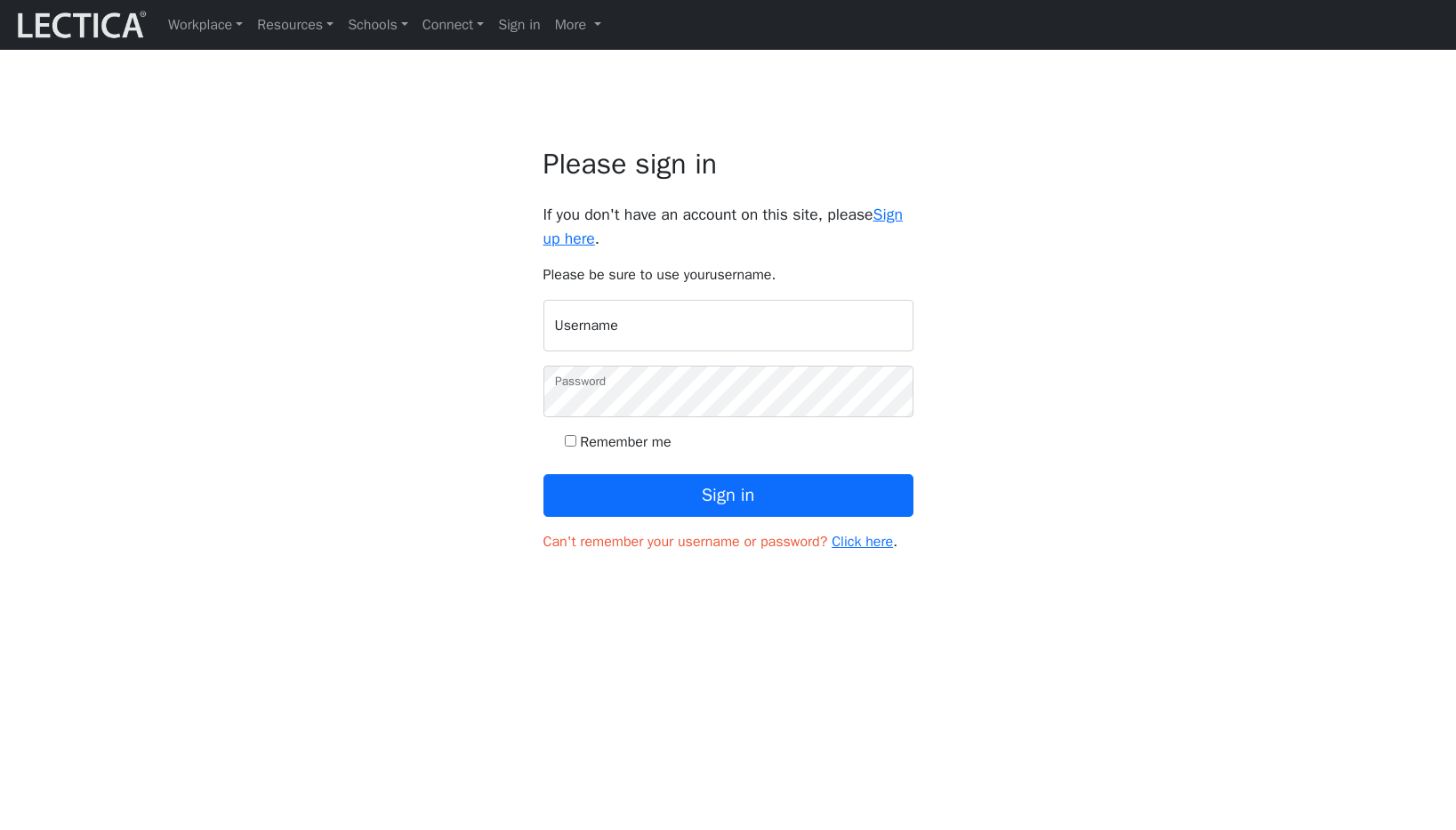 scroll, scrollTop: 0, scrollLeft: 0, axis: both 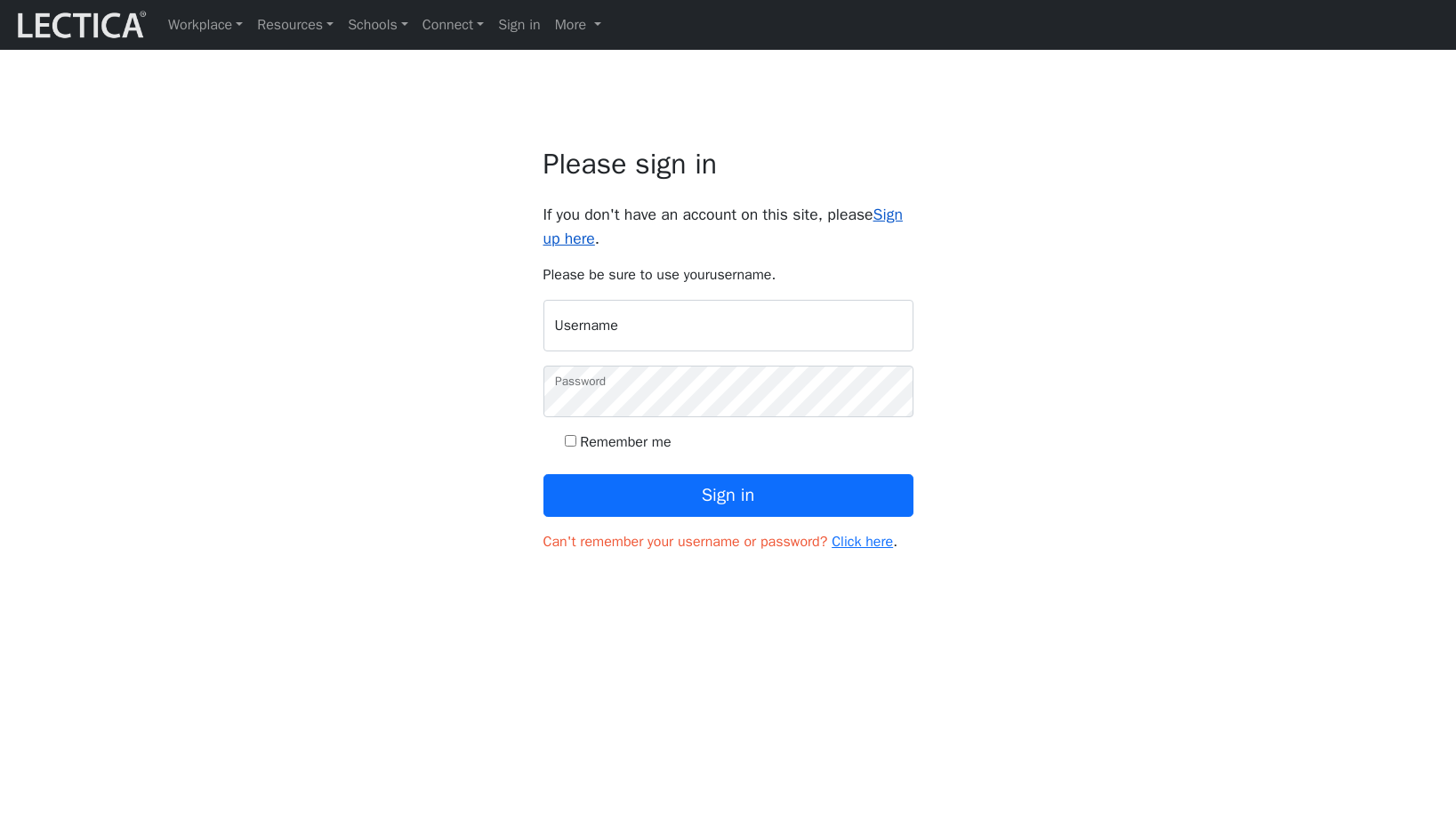 click on "Sign up here" at bounding box center (723, 226) 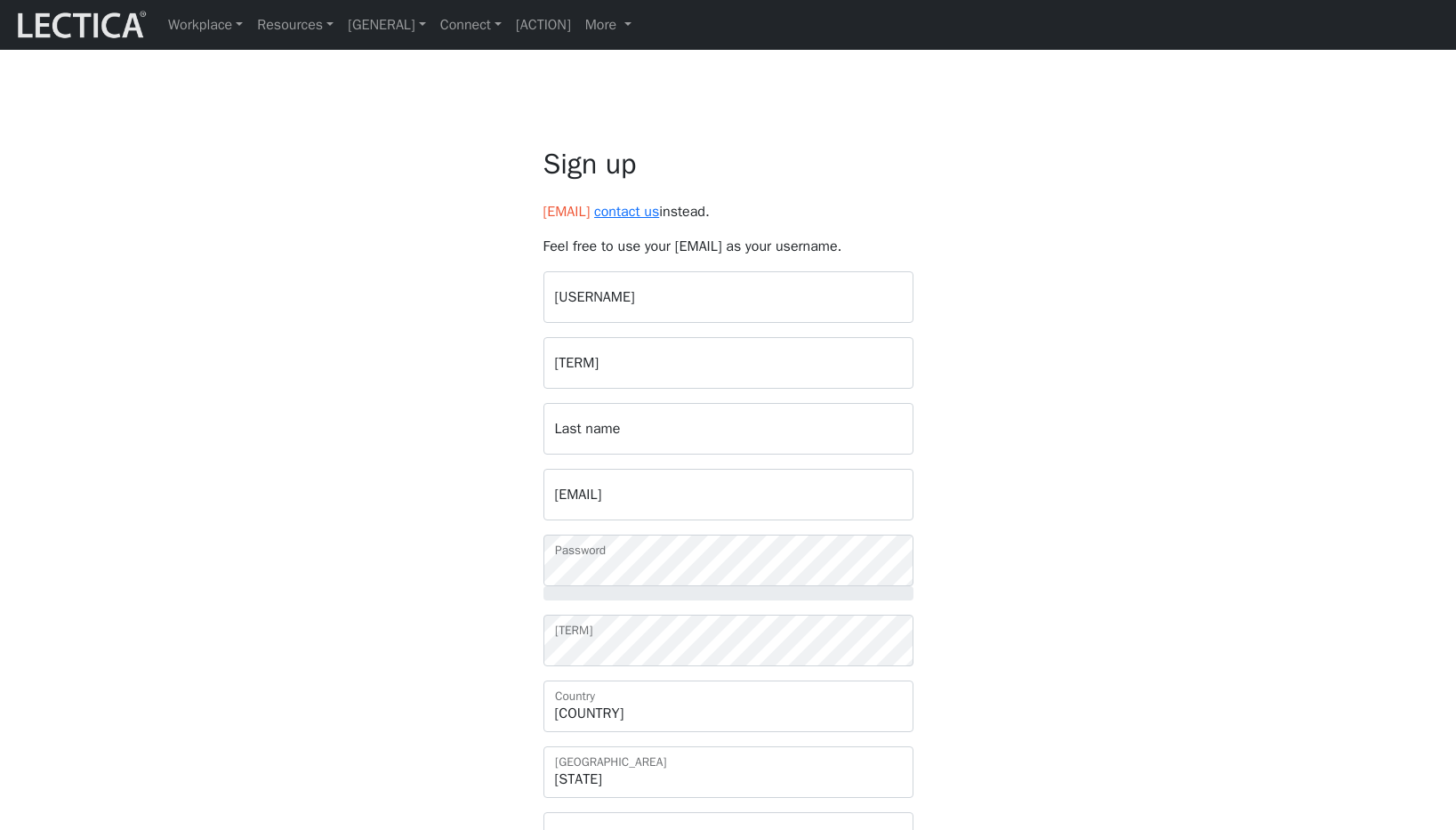 scroll, scrollTop: 0, scrollLeft: 0, axis: both 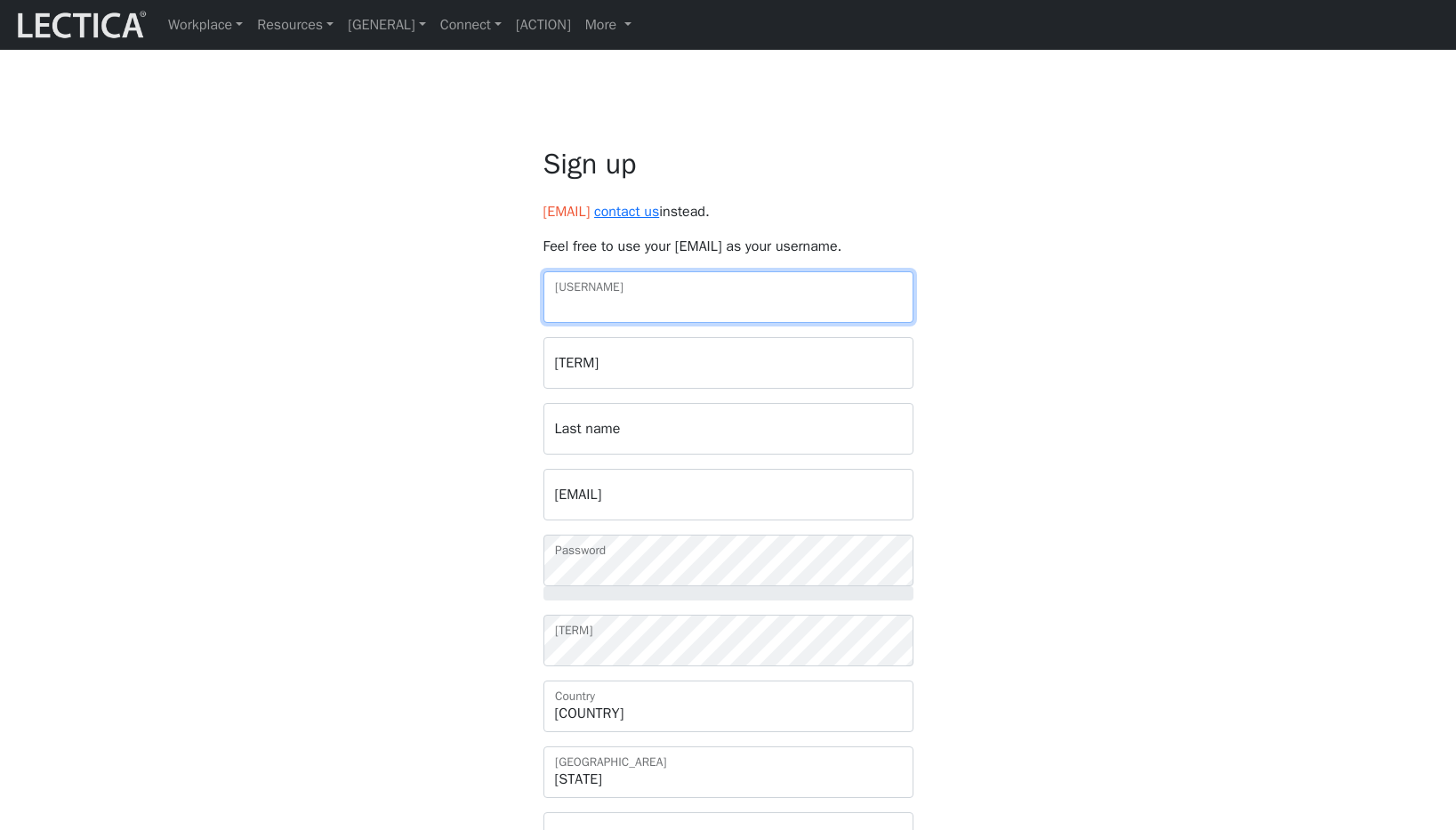 click on "[USERNAME]" at bounding box center (728, 337) 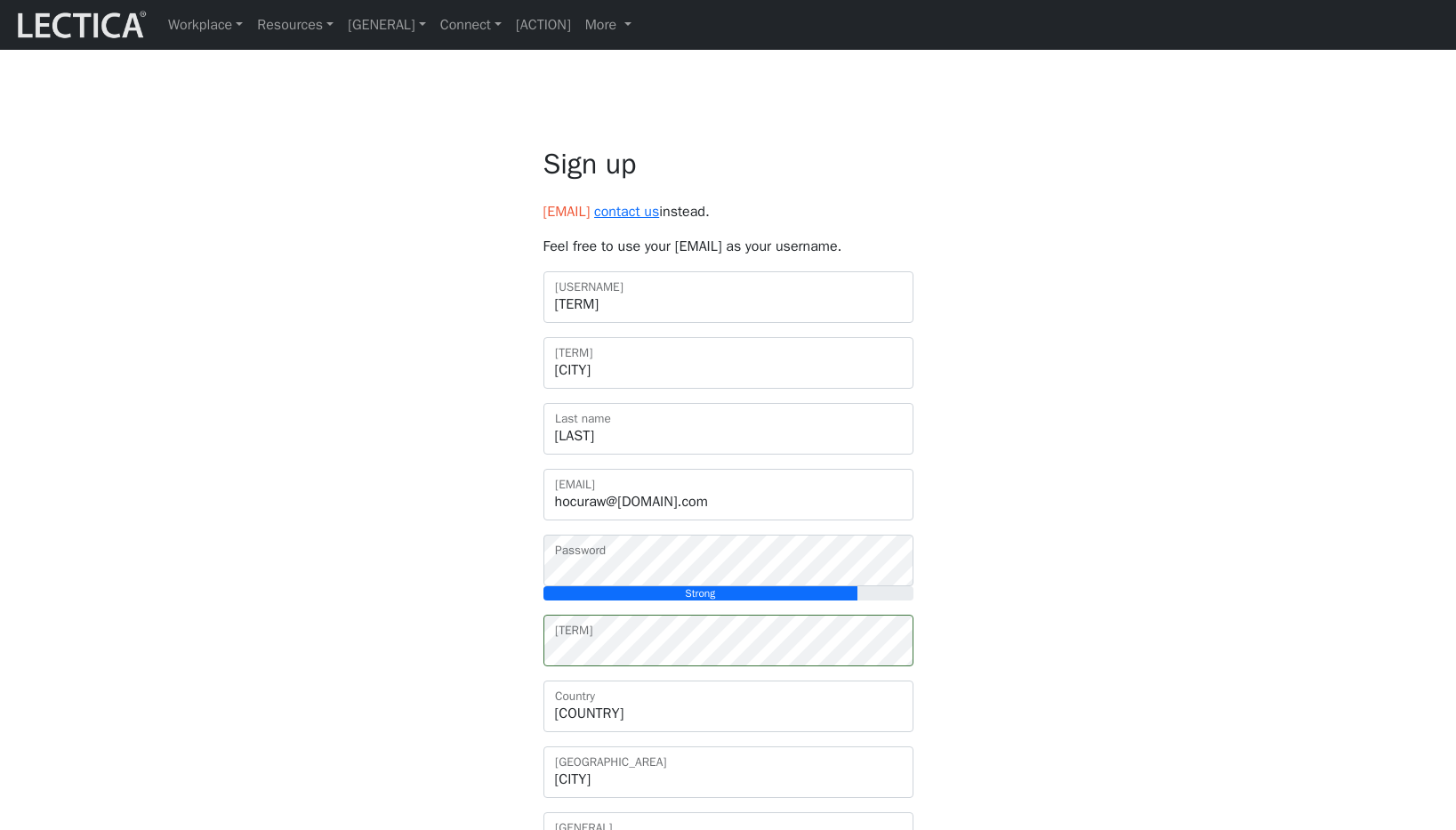 click on "[SIGN UP] [USERNAME] [FIRST NAME] [LAST NAME] [EMAIL ADDRESS] [PASSWORD] [RETYPE PASSWORD] [COUNTRY]" at bounding box center (728, 874) 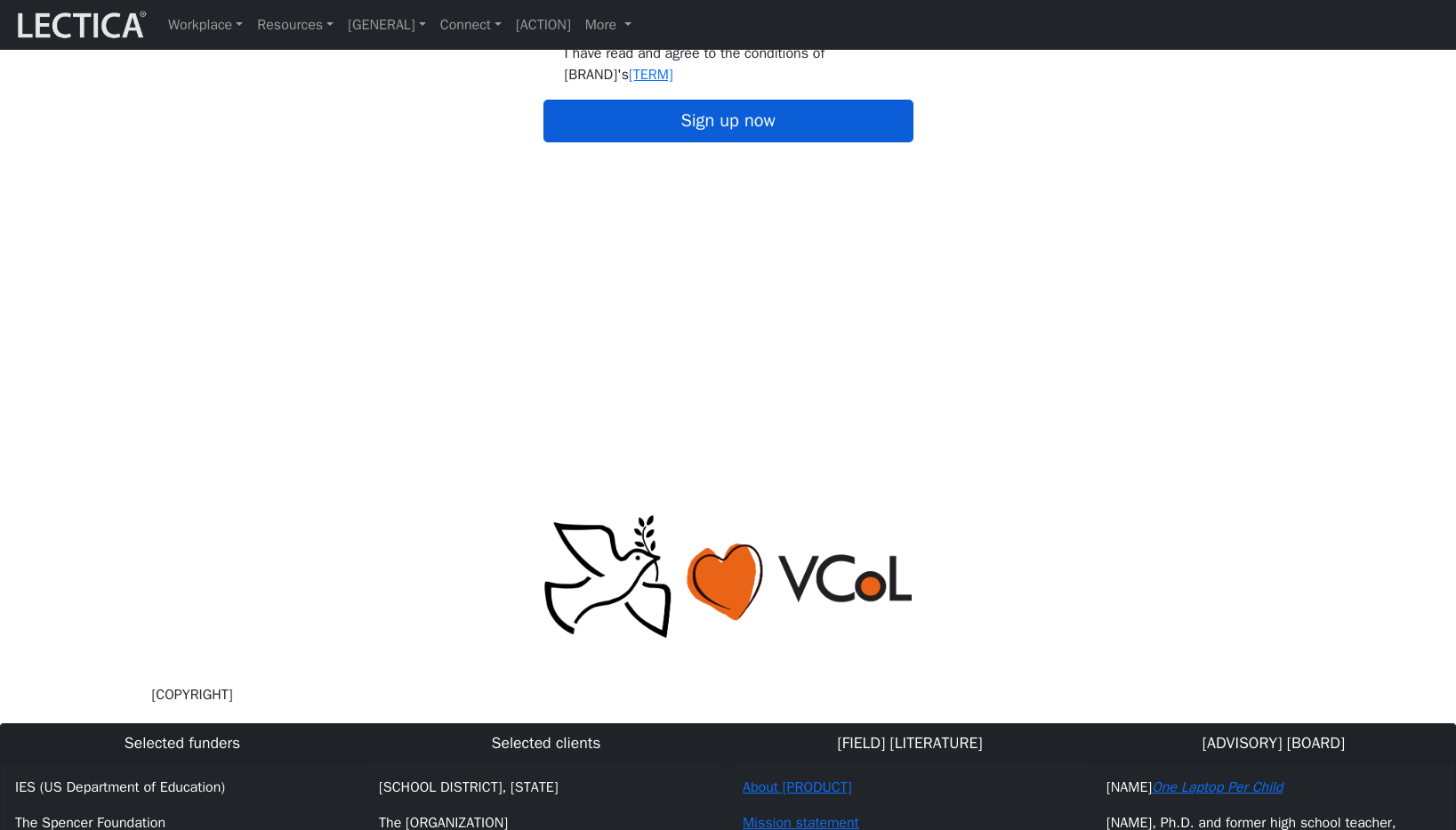 scroll, scrollTop: 1390, scrollLeft: 0, axis: vertical 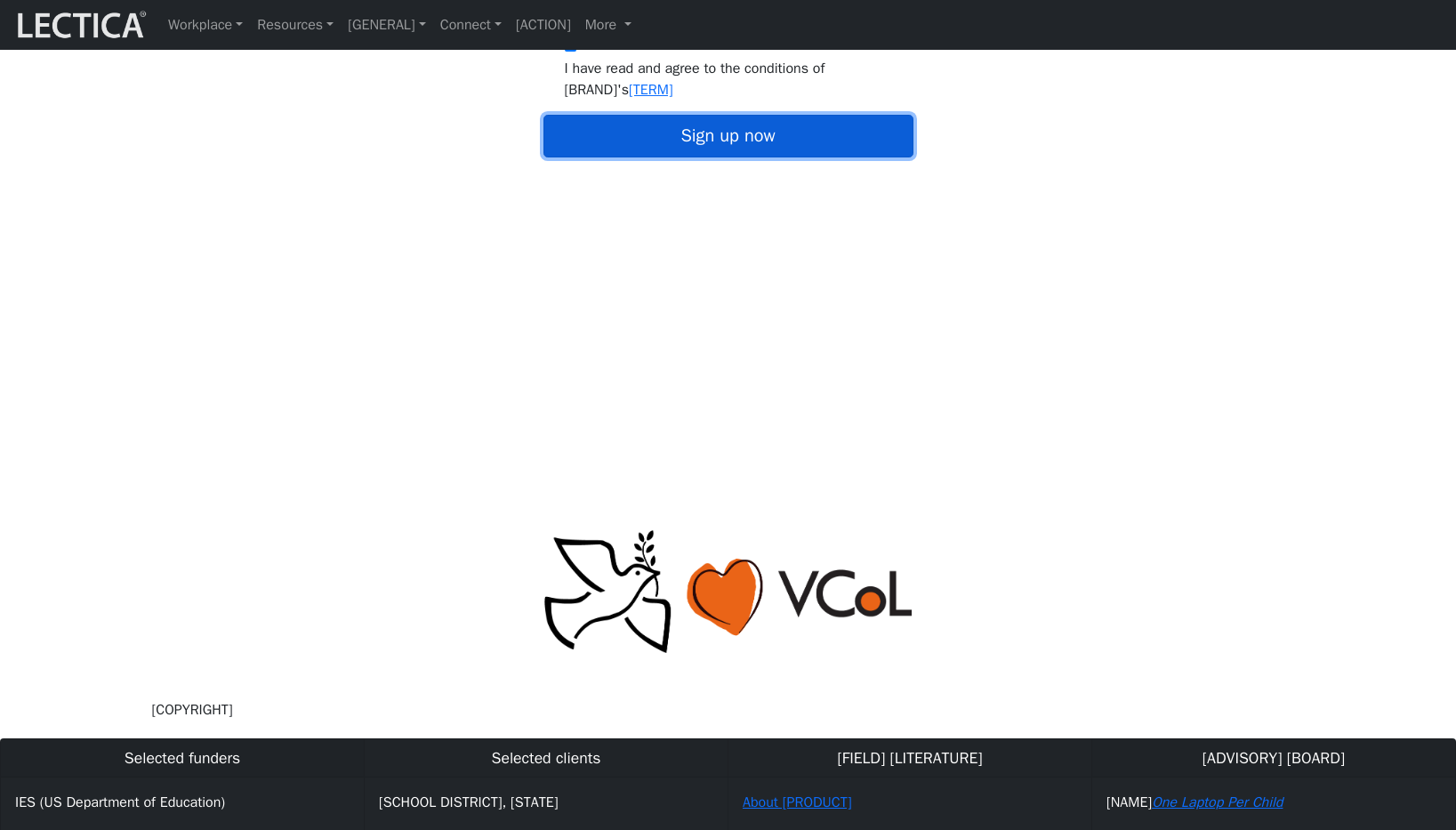 click on "Sign up now" at bounding box center [728, 176] 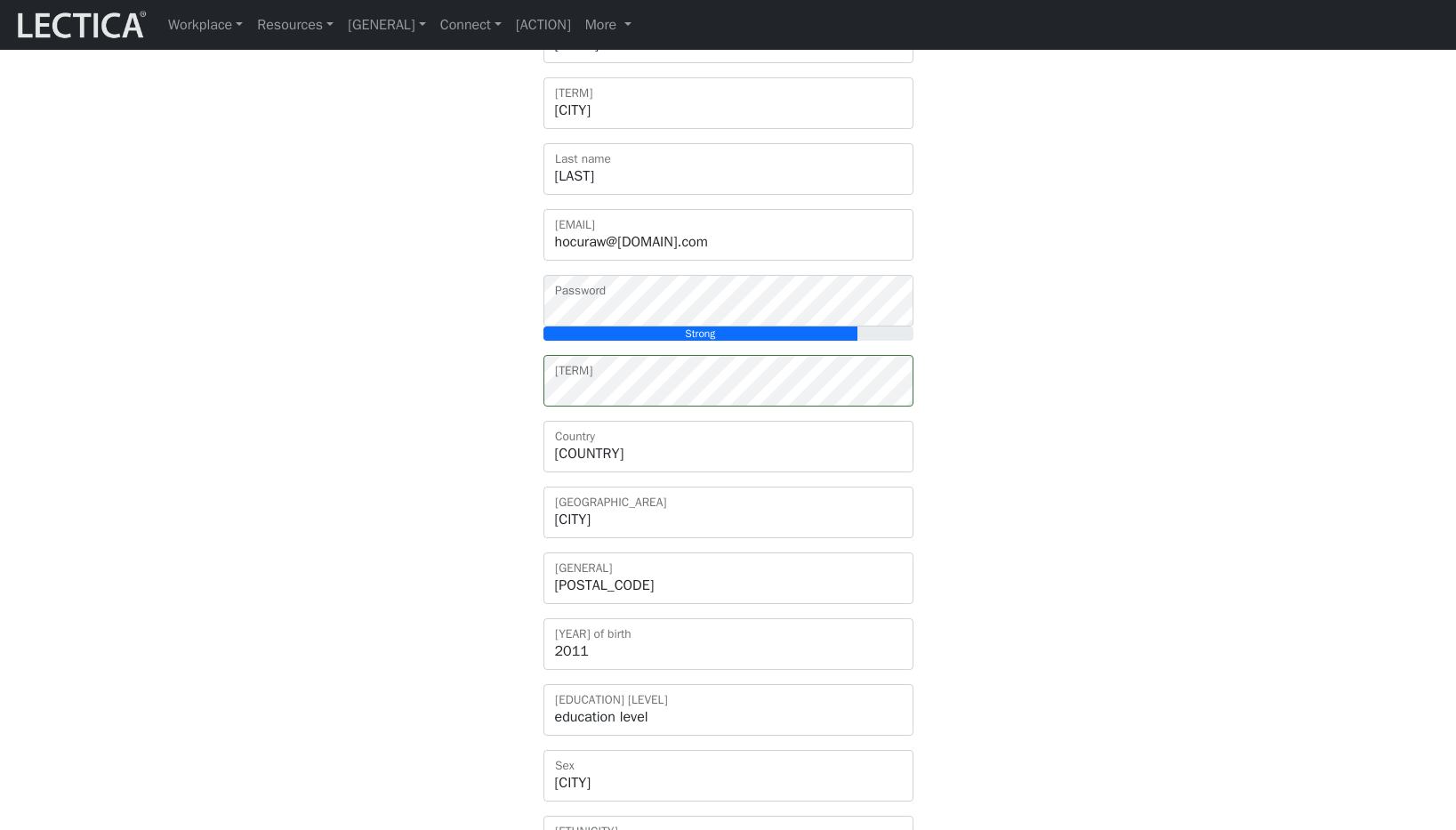 scroll, scrollTop: 0, scrollLeft: 0, axis: both 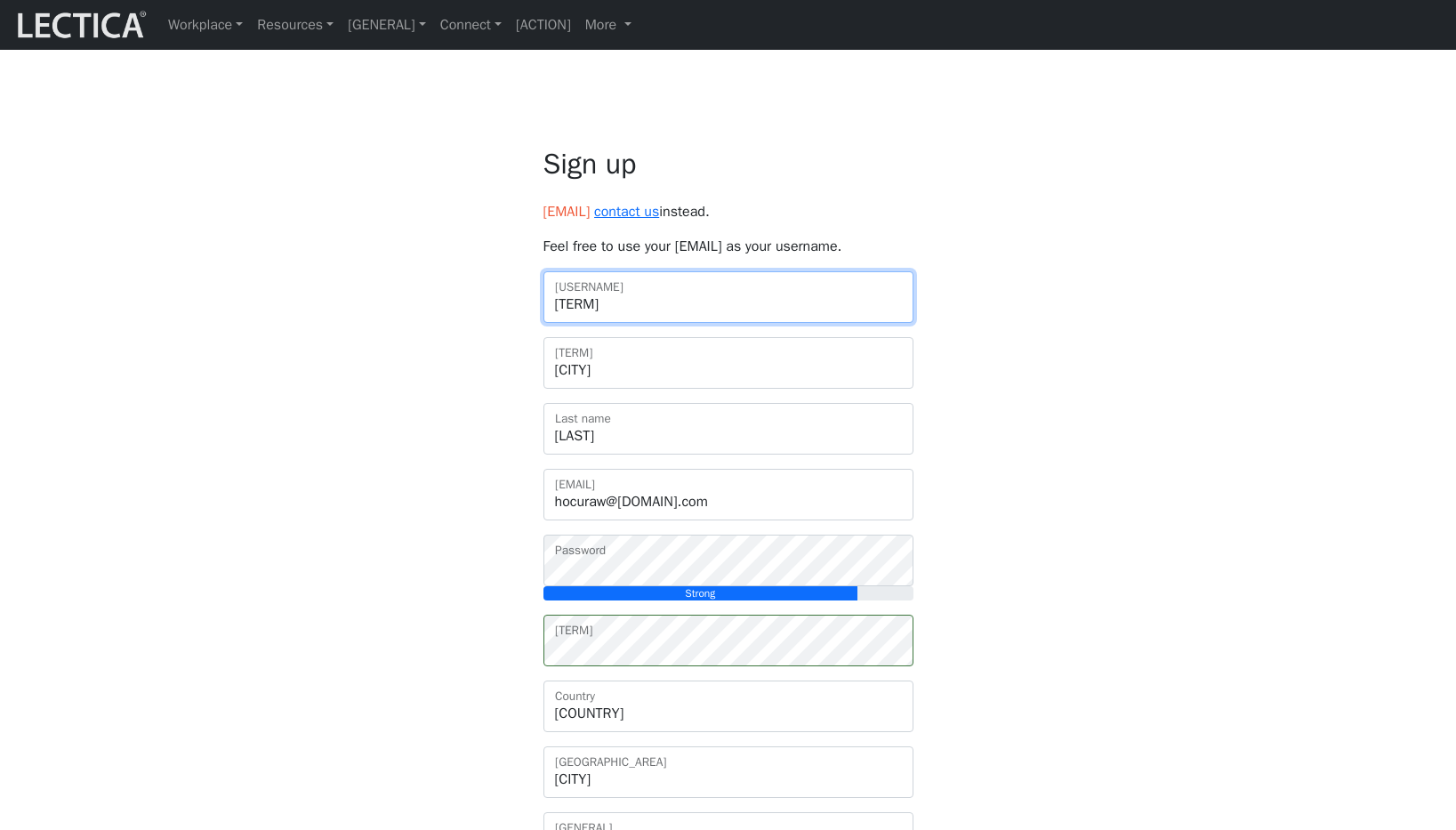 click on "kisyfusasy" at bounding box center [728, 337] 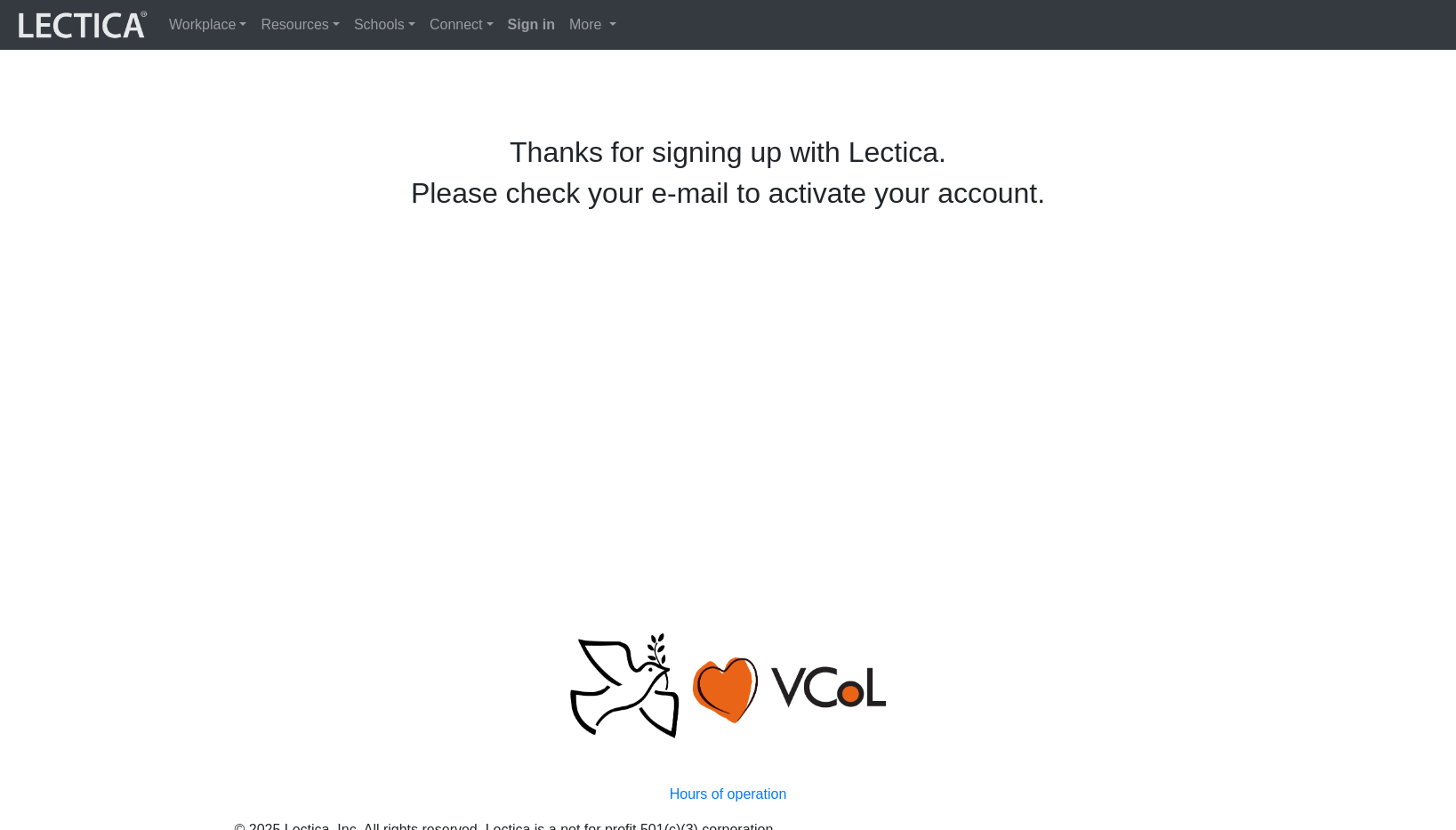 scroll, scrollTop: 0, scrollLeft: 0, axis: both 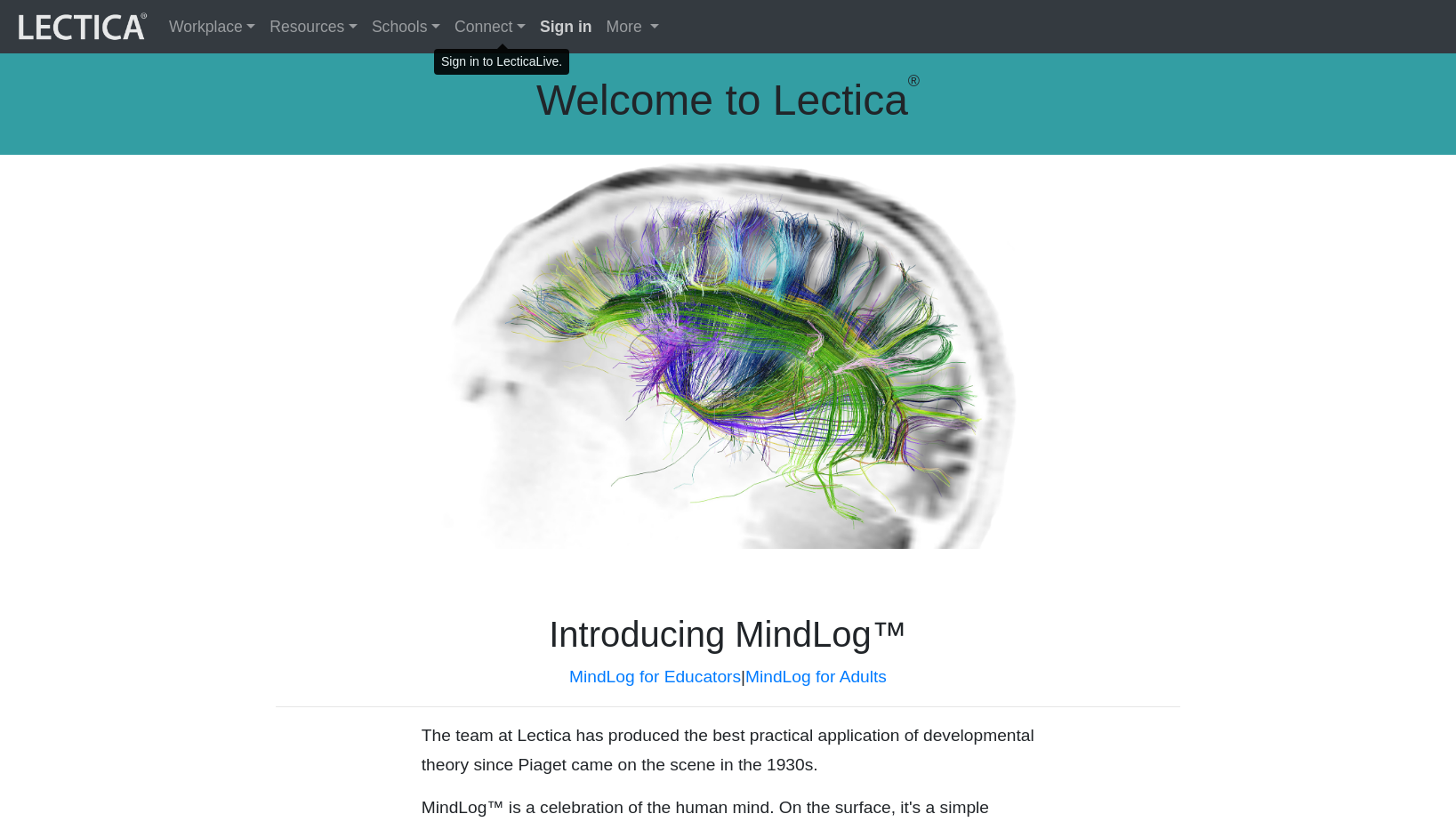 click on "Sign in" at bounding box center (566, 27) 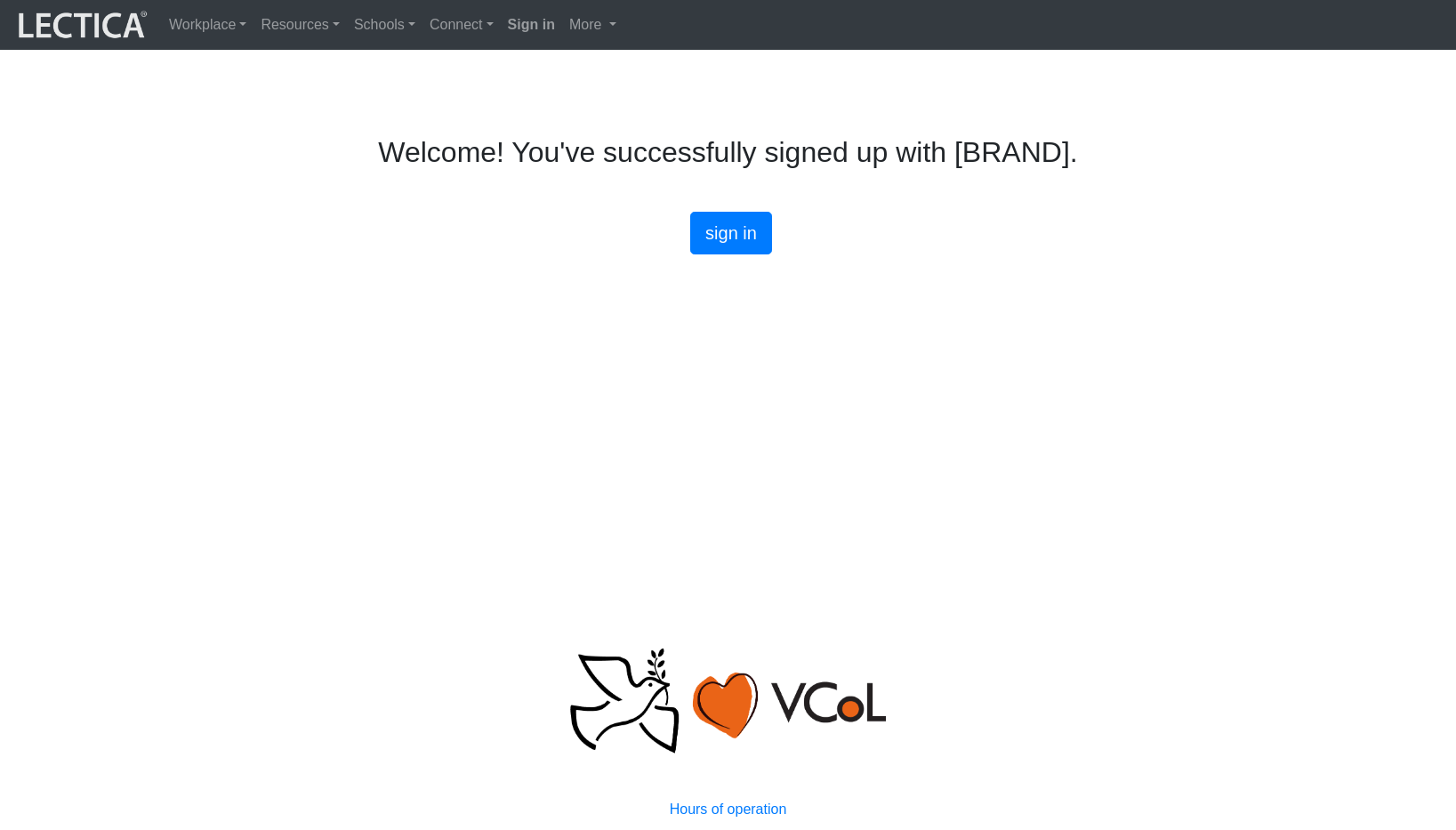 scroll, scrollTop: 0, scrollLeft: 0, axis: both 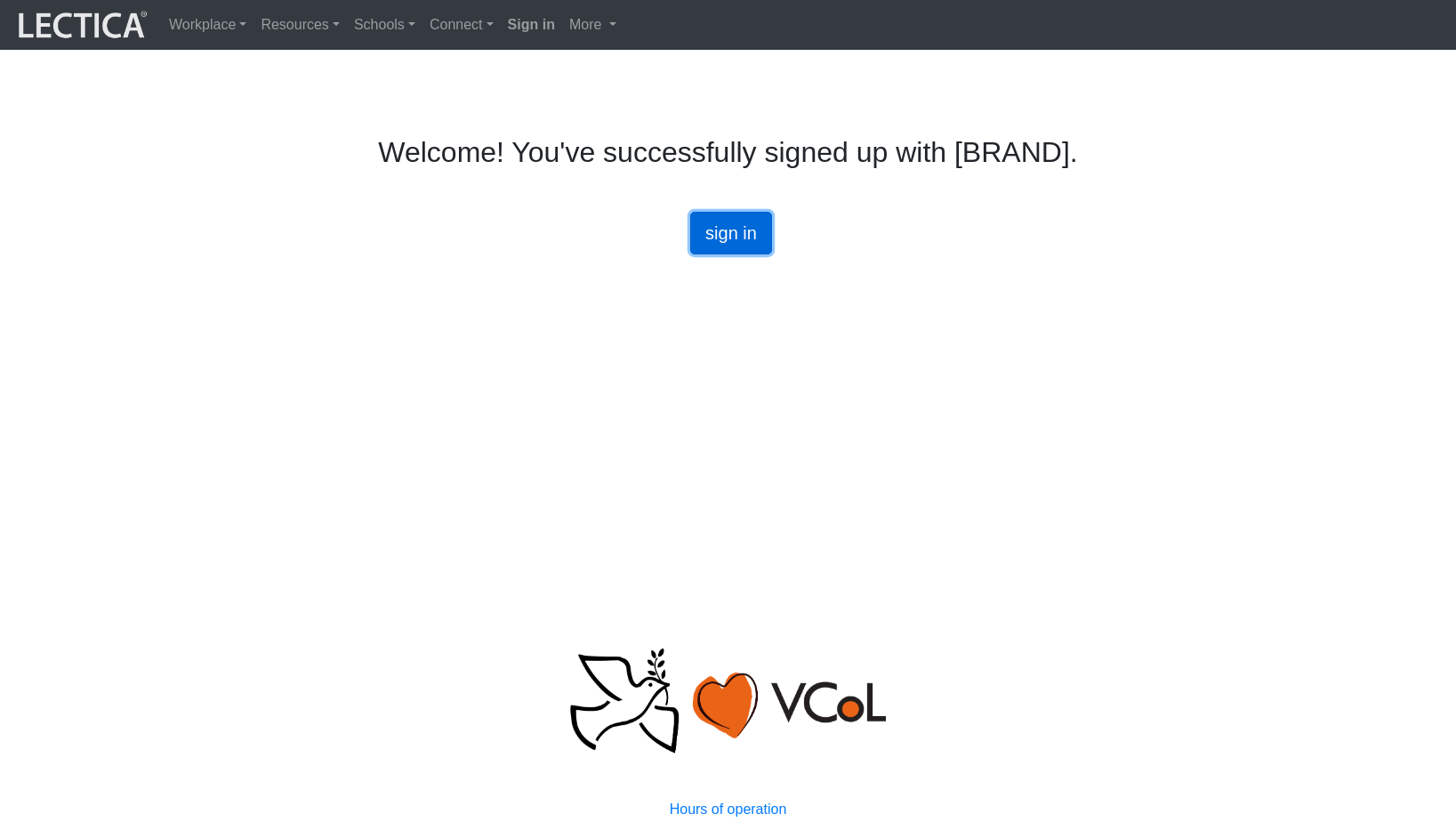 click on "sign in" at bounding box center (731, 233) 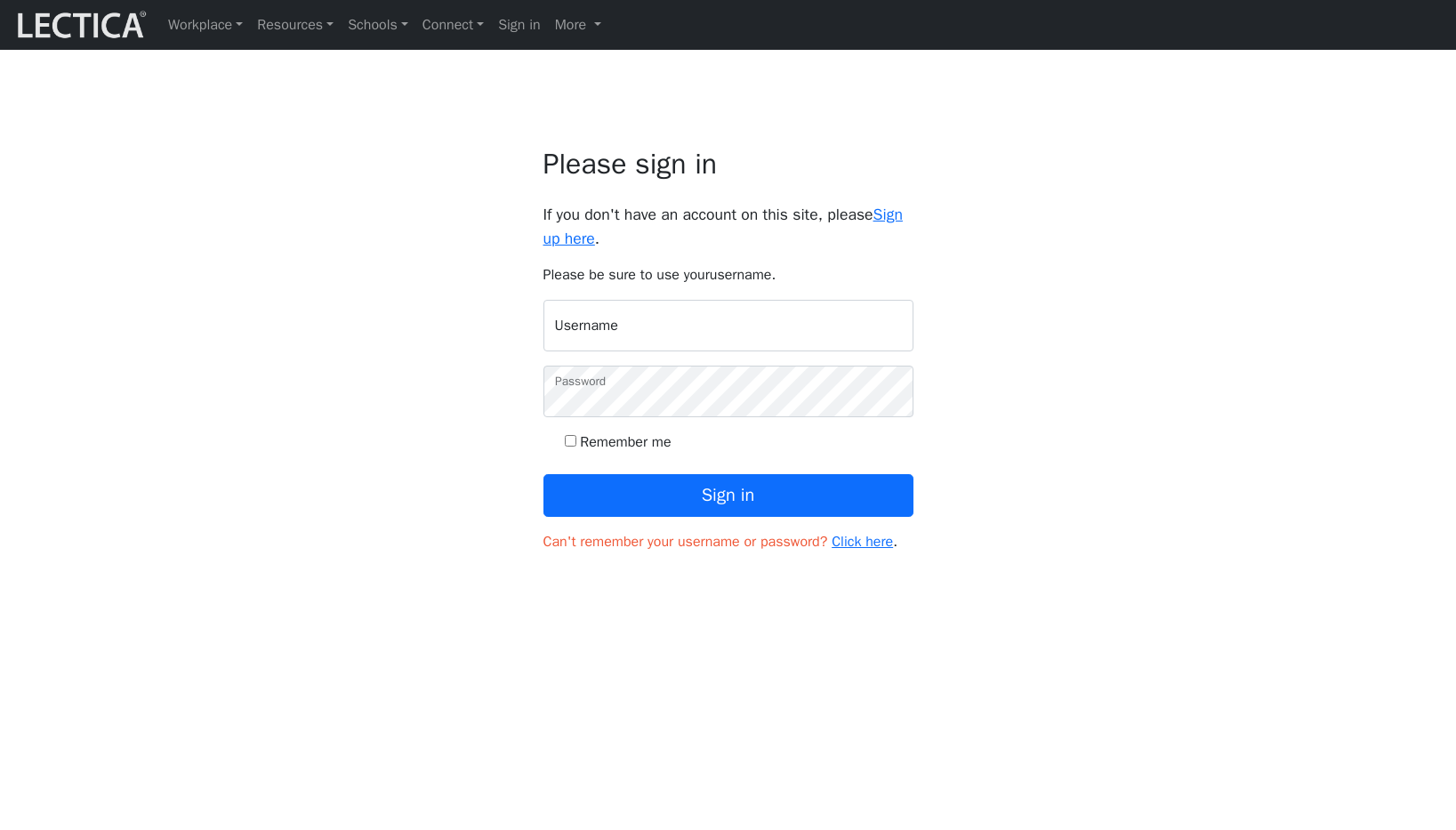 scroll, scrollTop: 0, scrollLeft: 0, axis: both 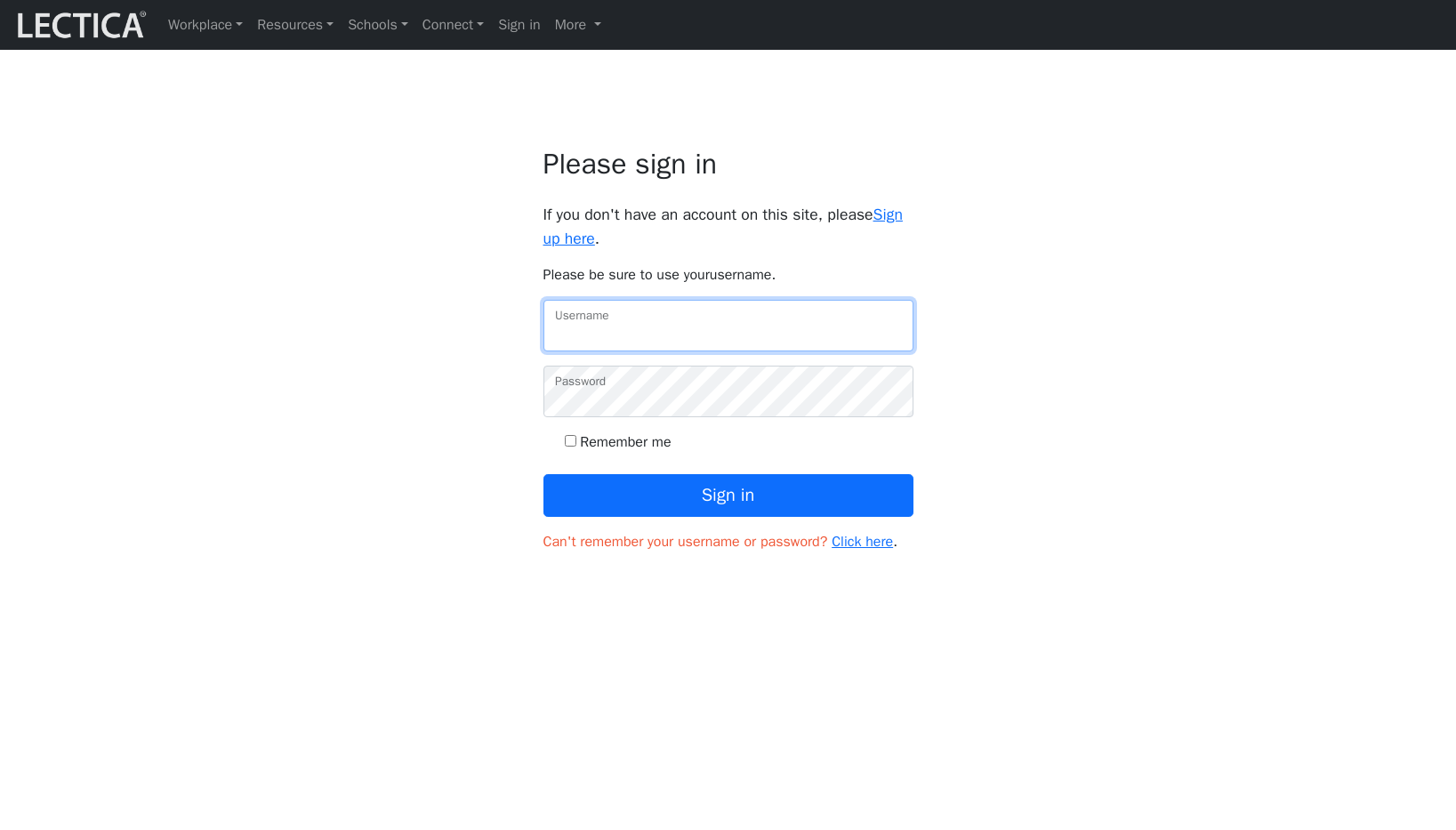 click on "Username" at bounding box center [728, 326] 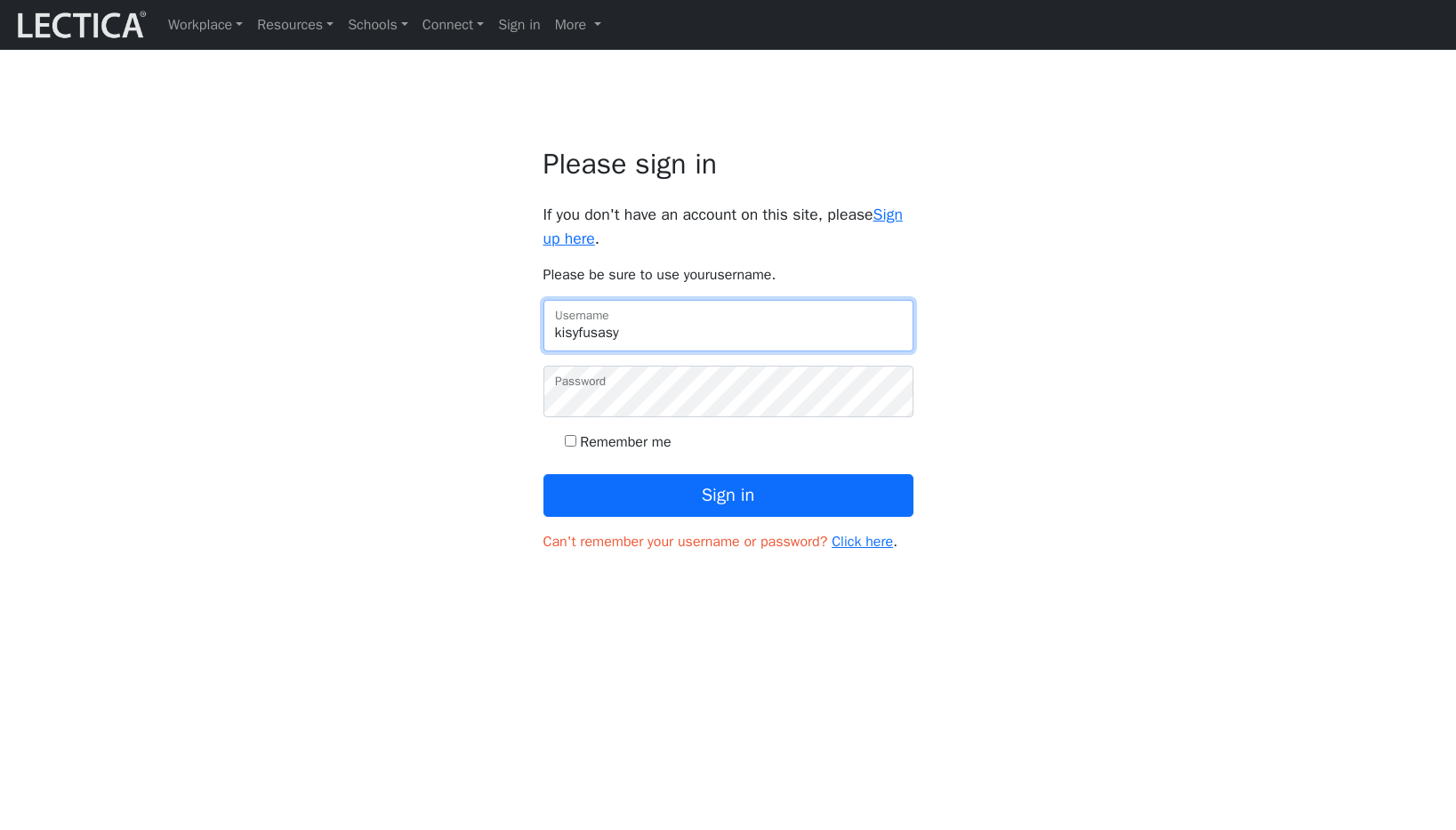 type on "kisyfusasy" 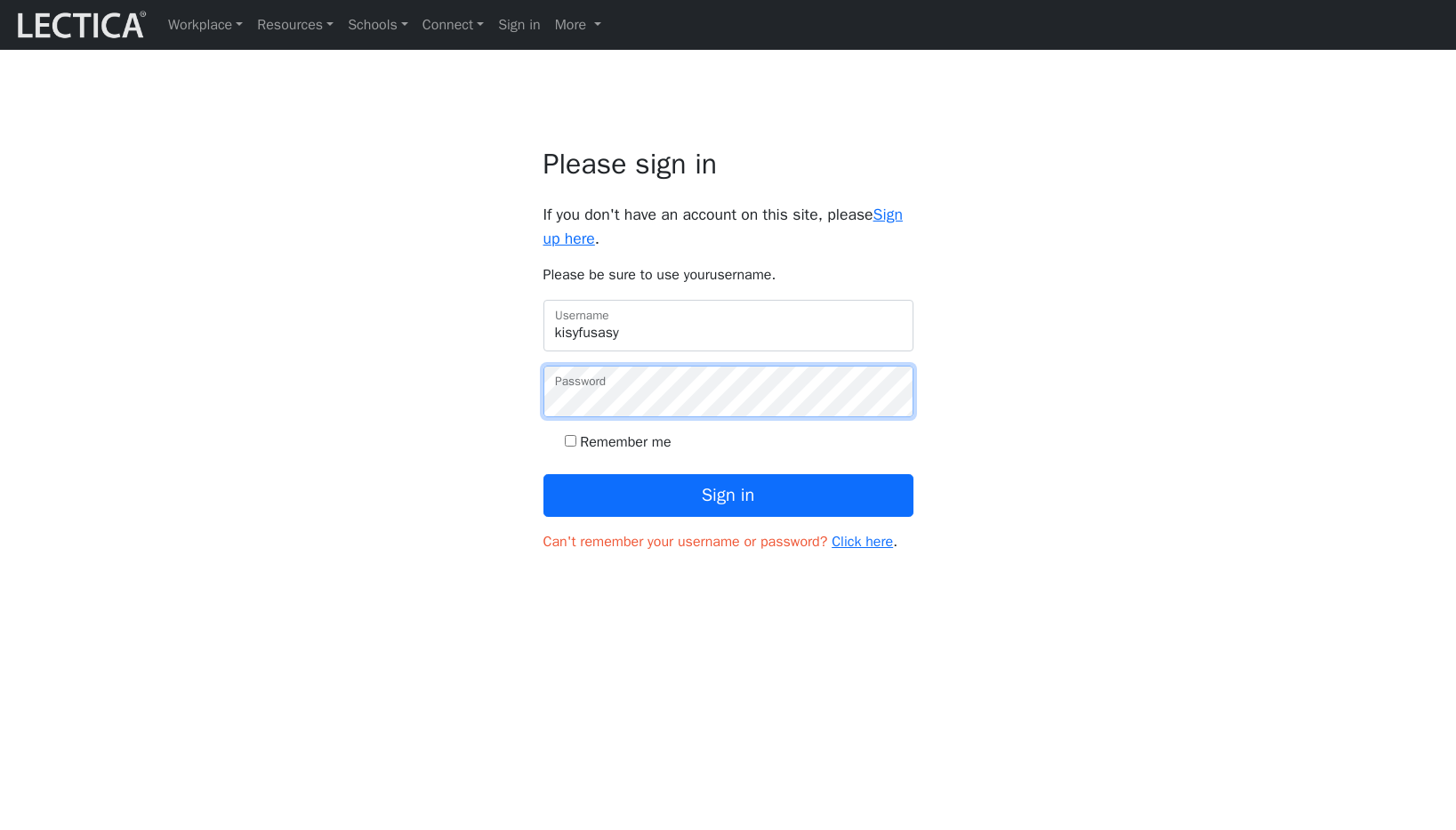 click on "Sign in" at bounding box center (728, 496) 